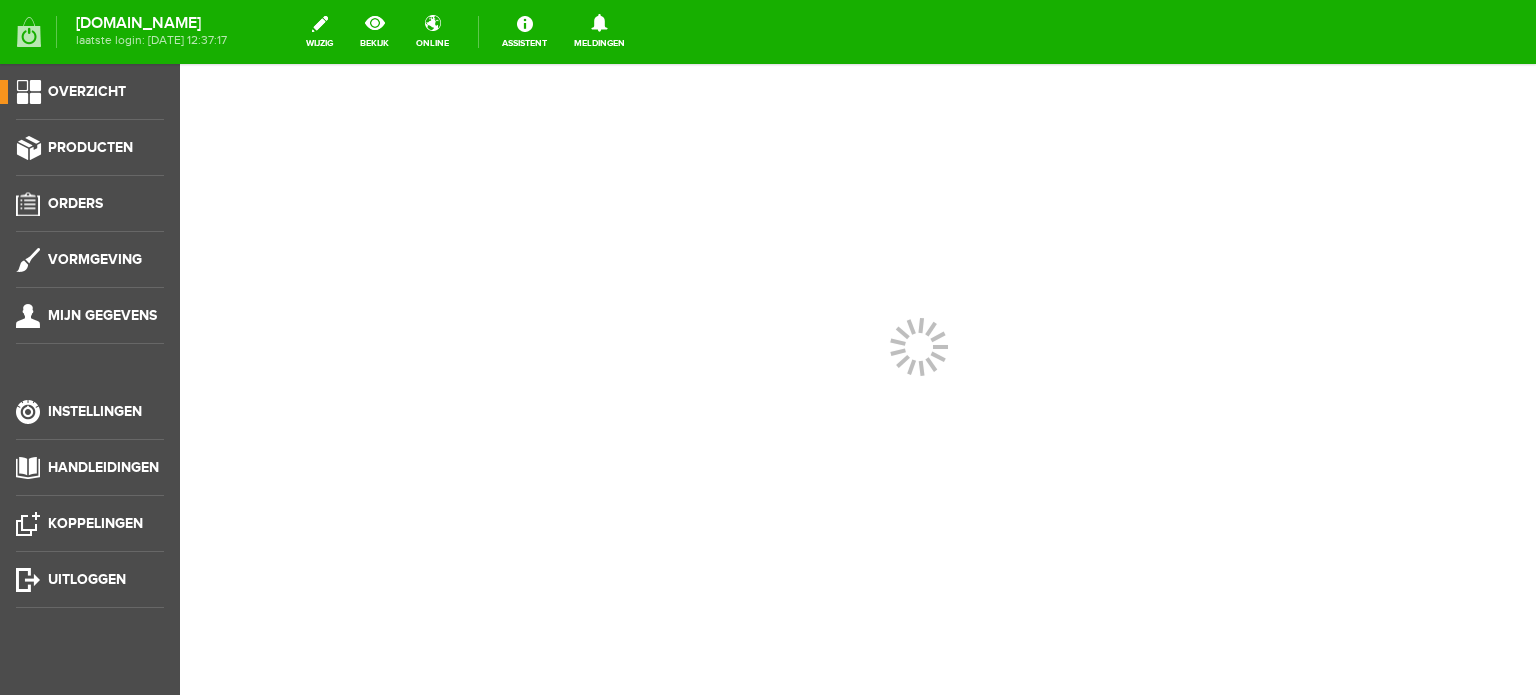 scroll, scrollTop: 0, scrollLeft: 0, axis: both 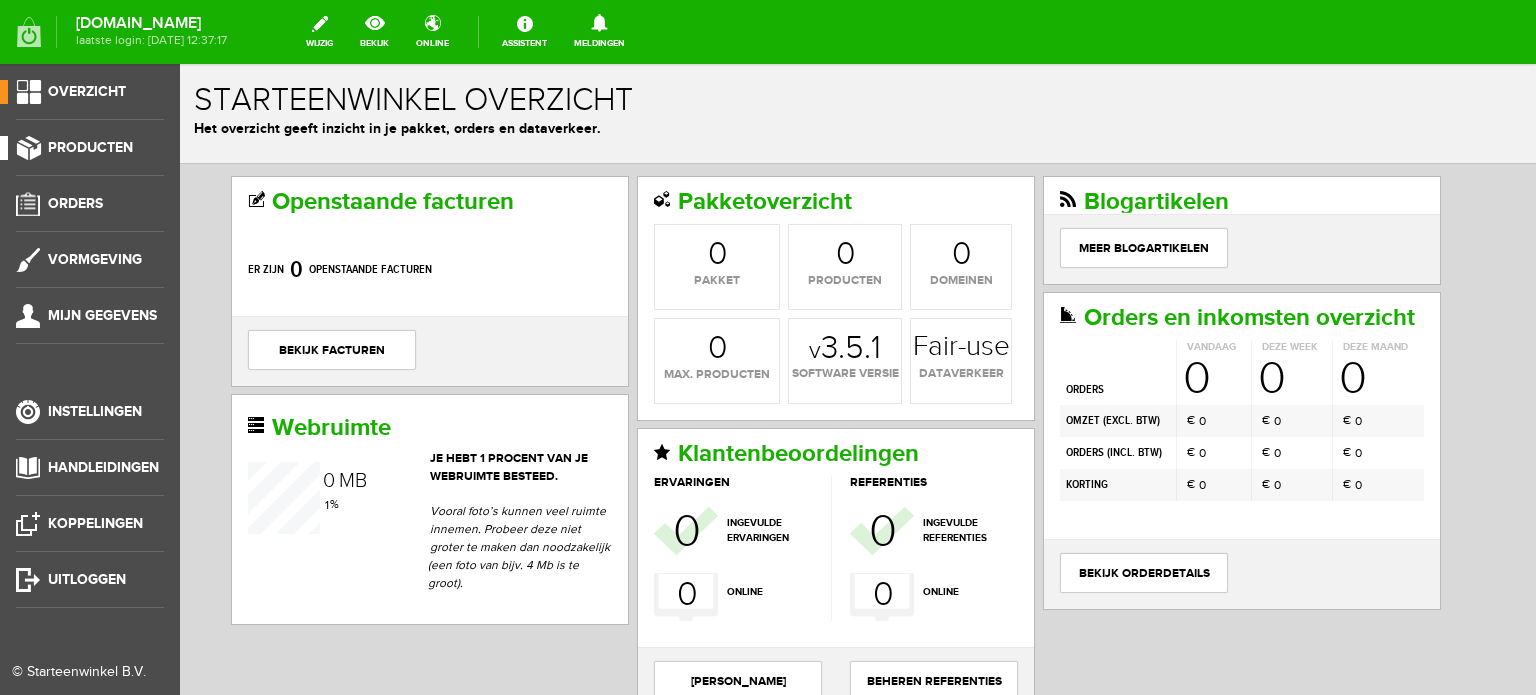 click on "Producten" at bounding box center (90, 147) 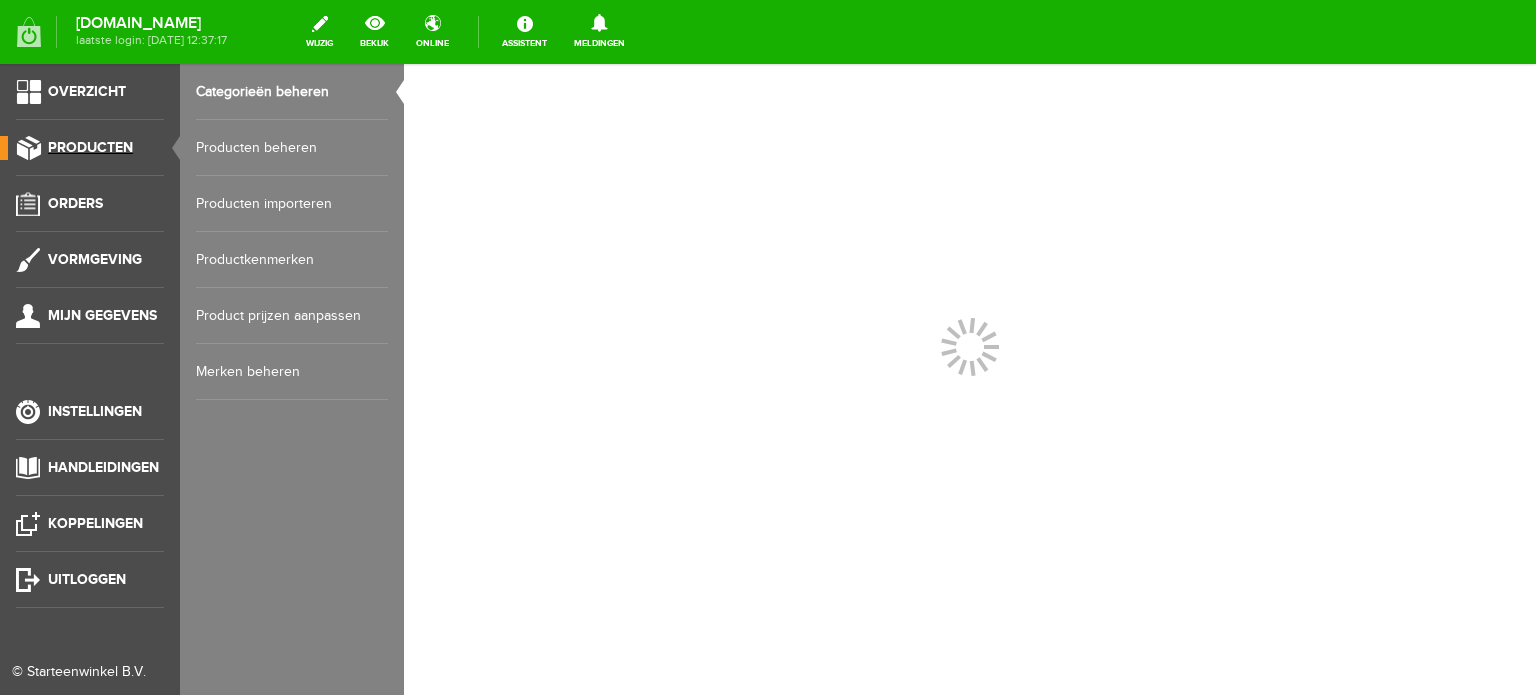 scroll, scrollTop: 0, scrollLeft: 0, axis: both 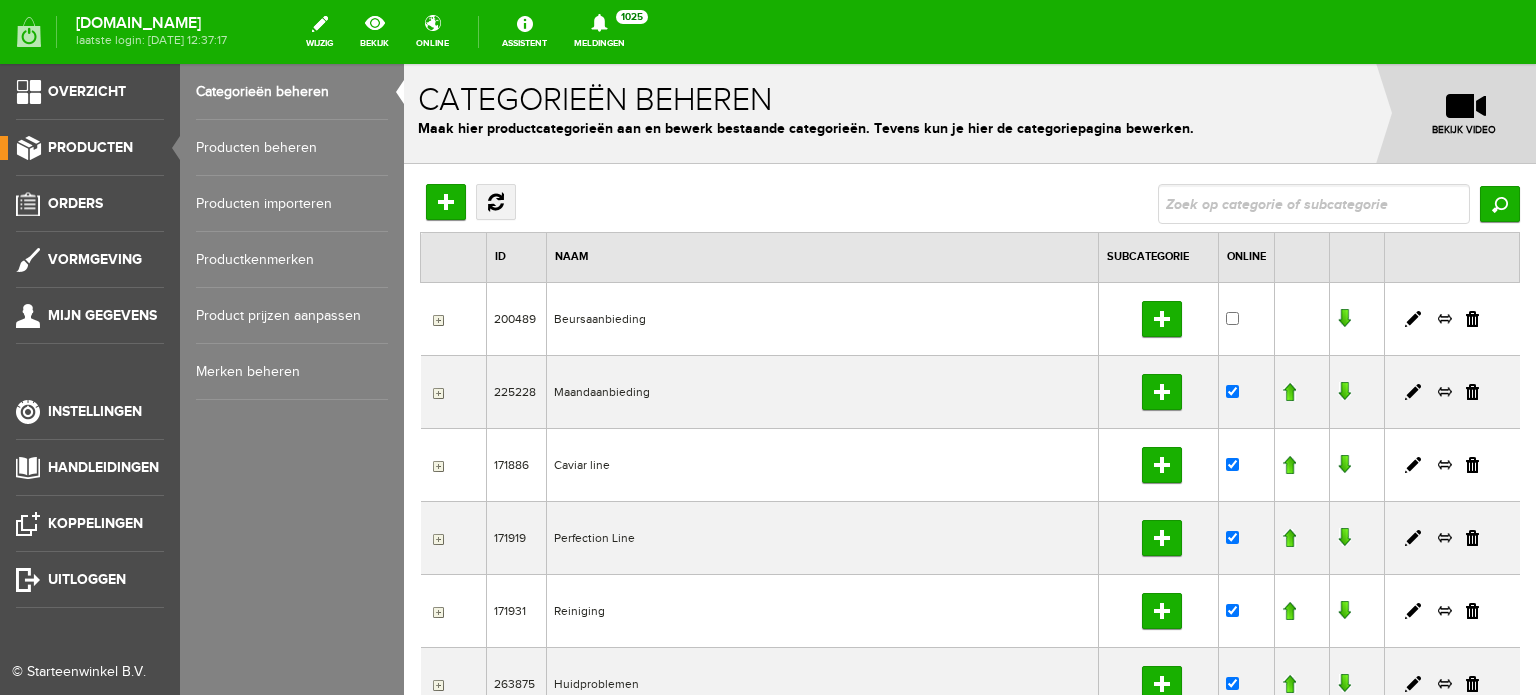 click on "Producten beheren" at bounding box center (292, 148) 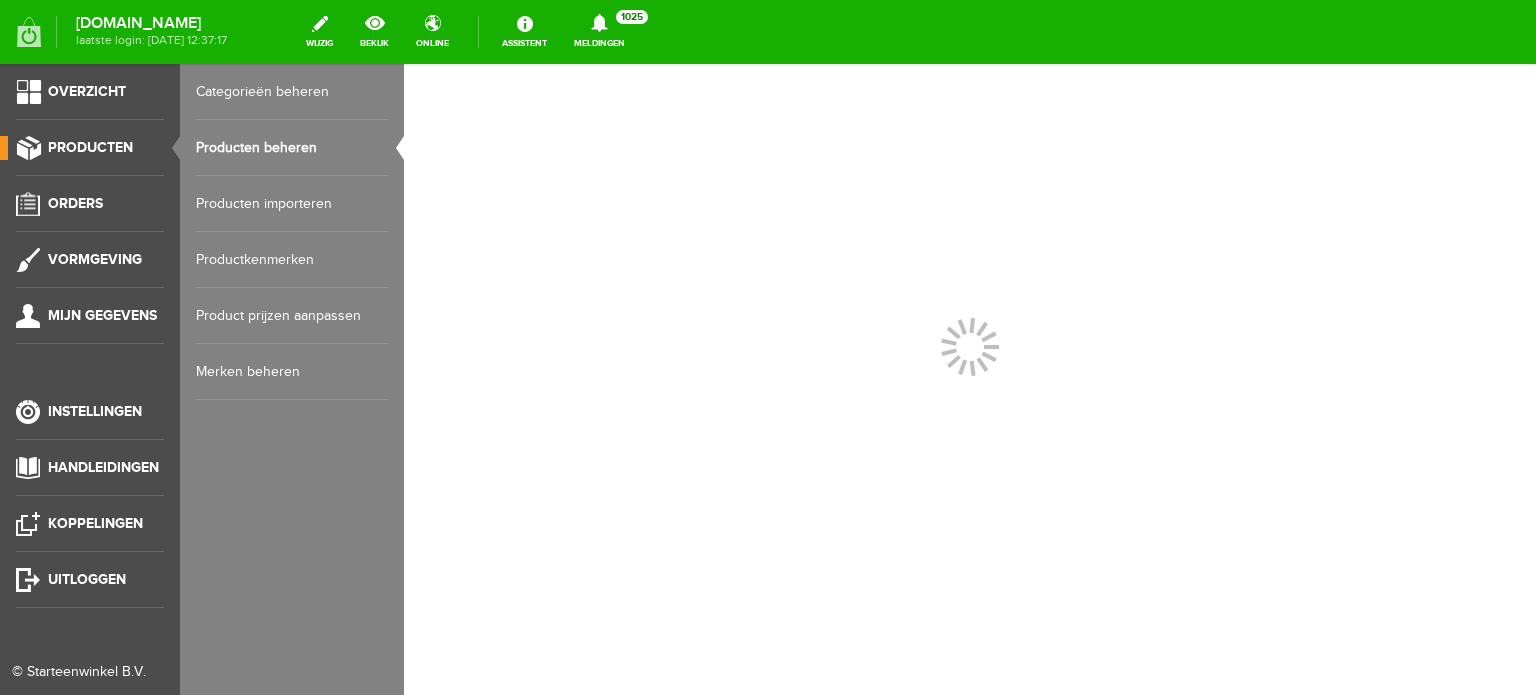 scroll, scrollTop: 0, scrollLeft: 0, axis: both 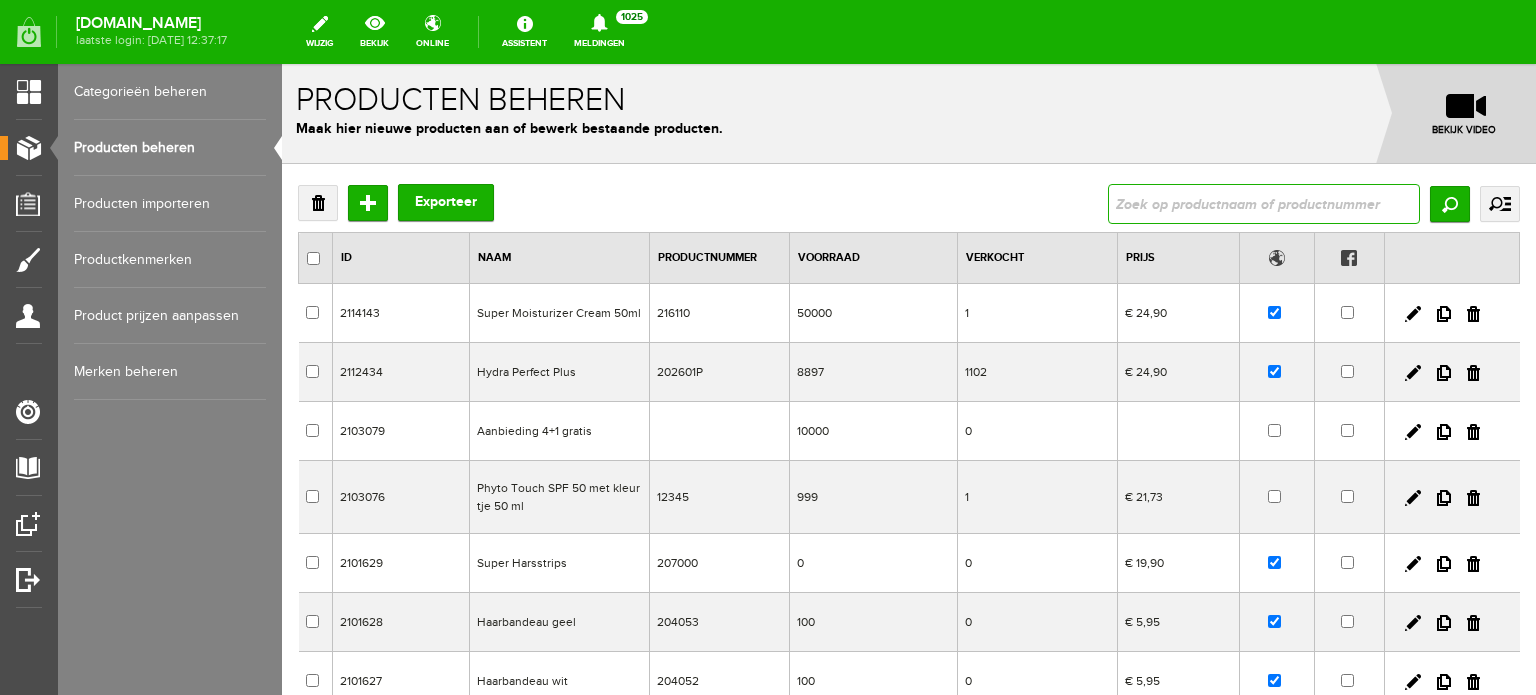 click at bounding box center (1264, 204) 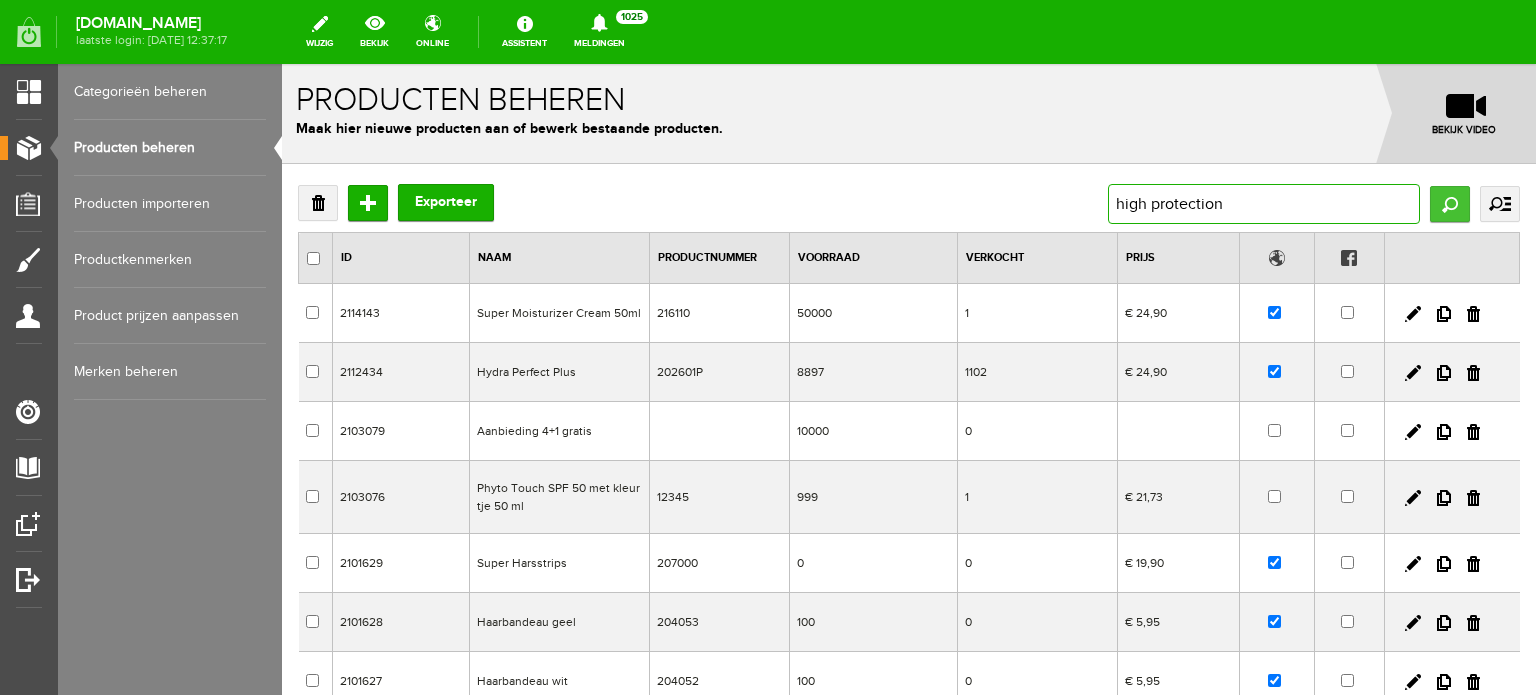 type on "high protection" 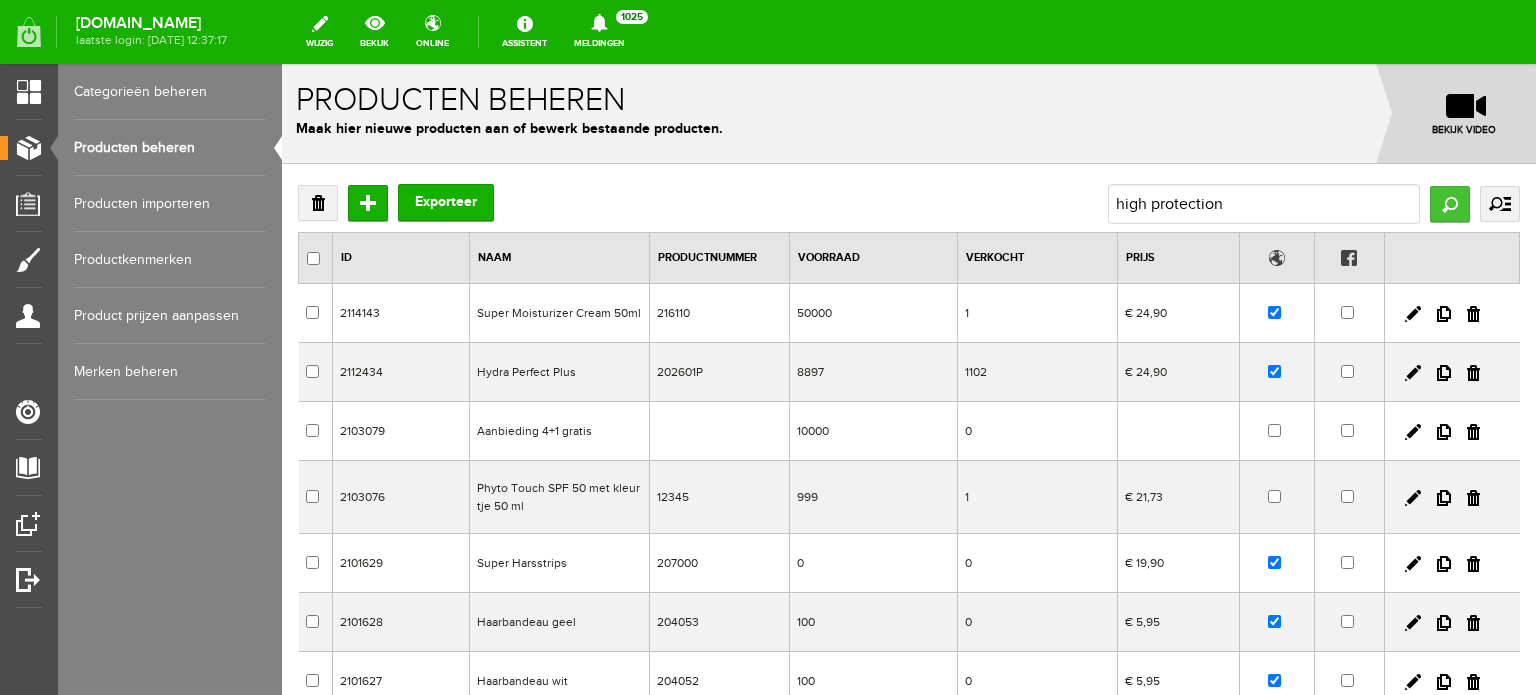 click on "Zoeken" at bounding box center (1450, 204) 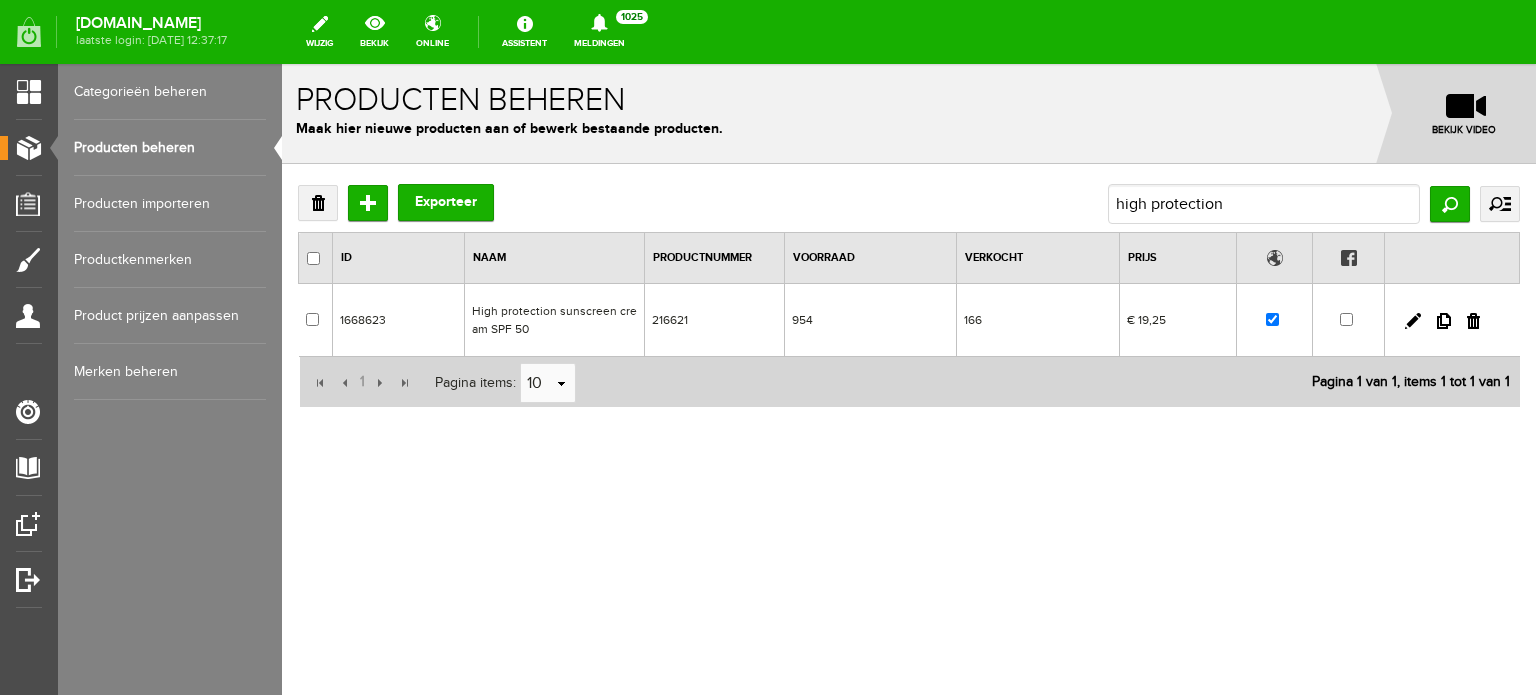 click on "High protection sunscreen cream SPF 50" at bounding box center [555, 320] 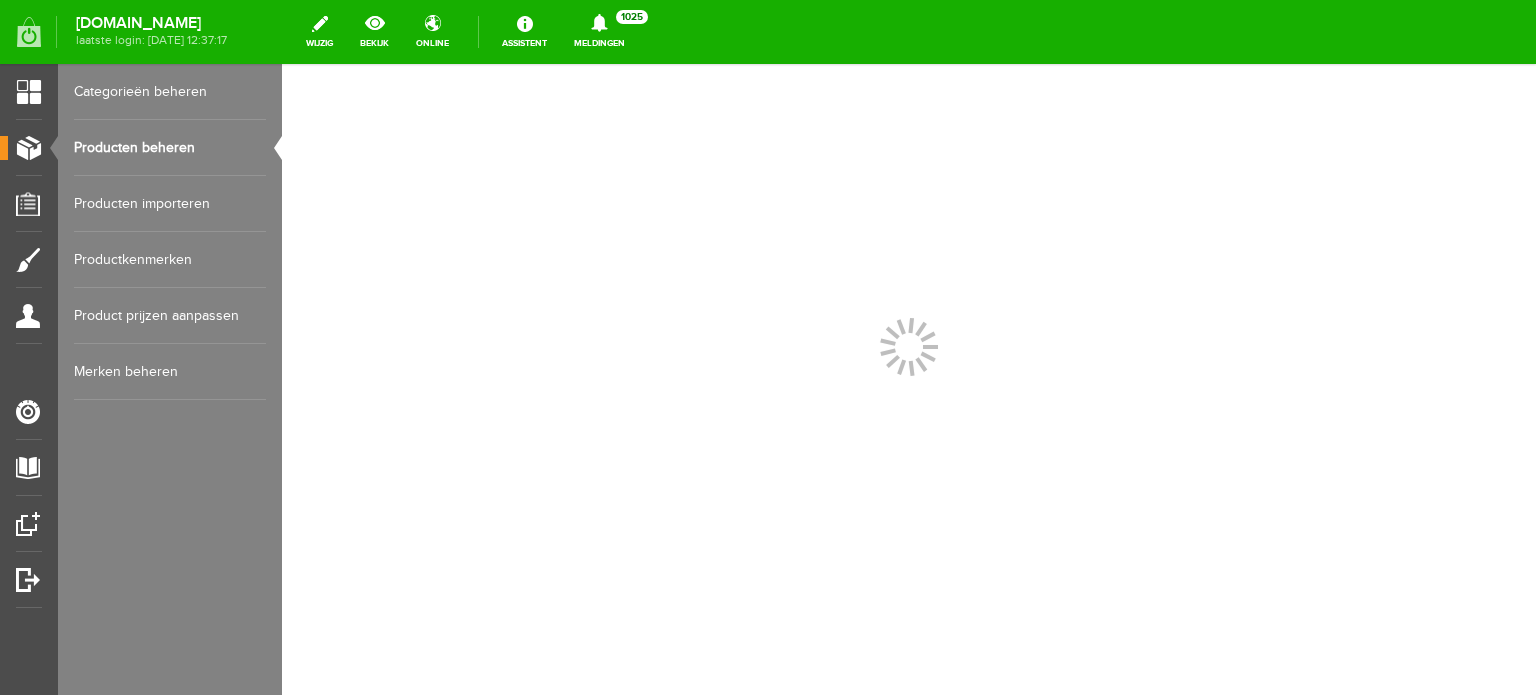 scroll, scrollTop: 0, scrollLeft: 0, axis: both 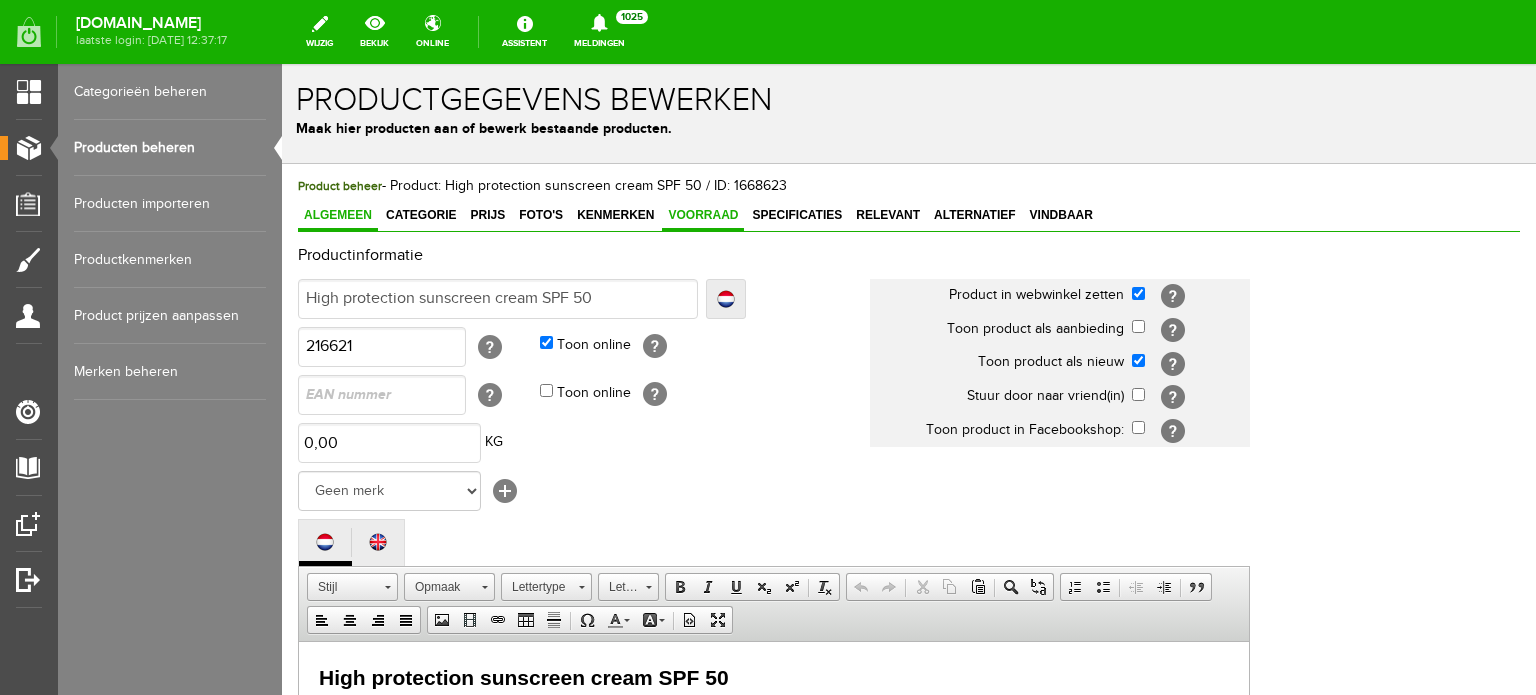click on "Voorraad" at bounding box center [703, 215] 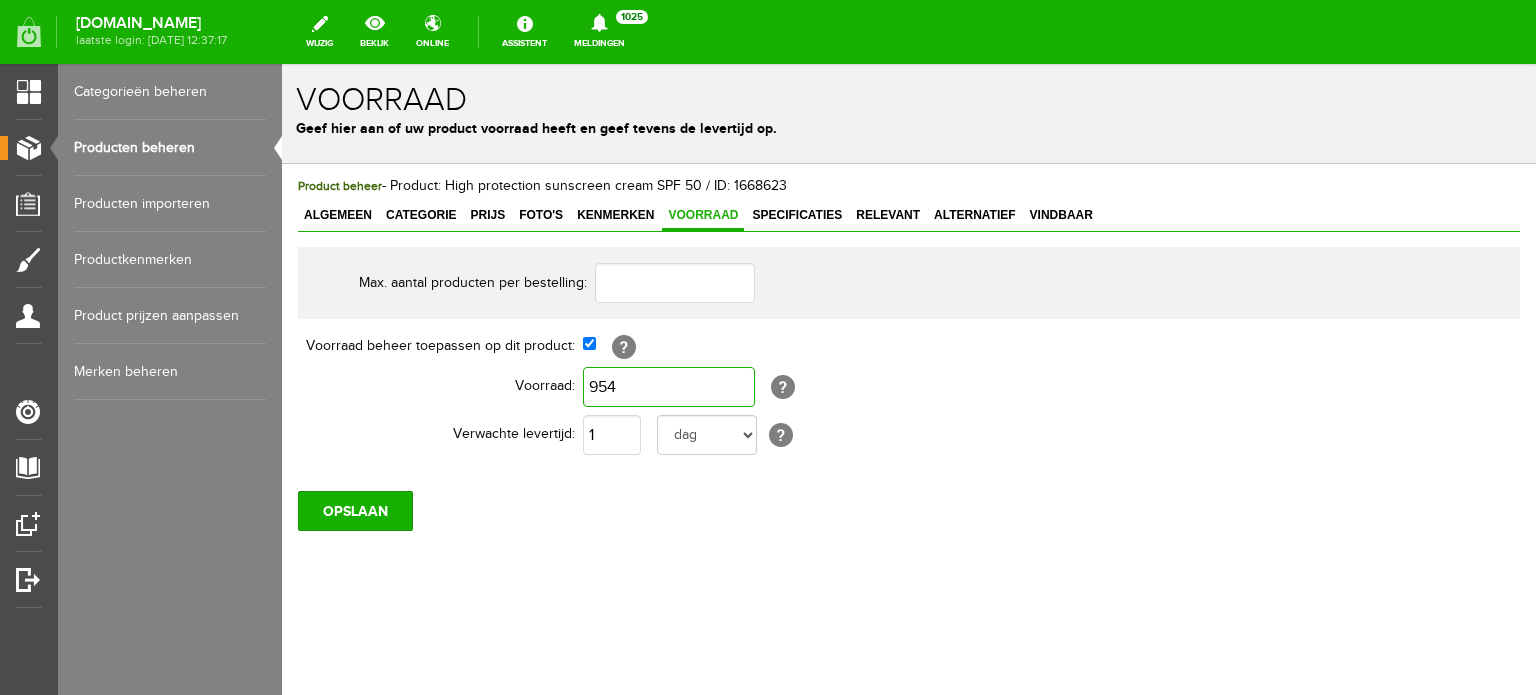 click on "954" at bounding box center [669, 387] 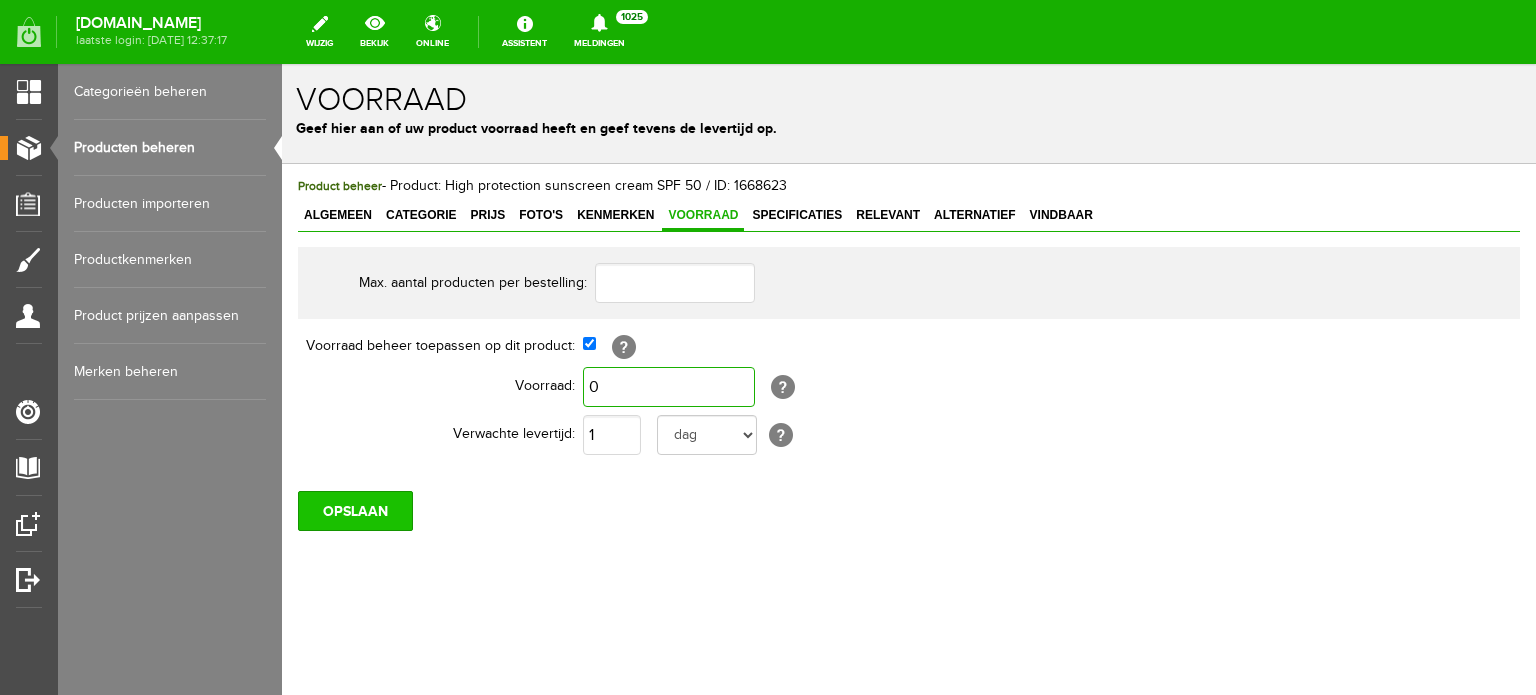 type on "0" 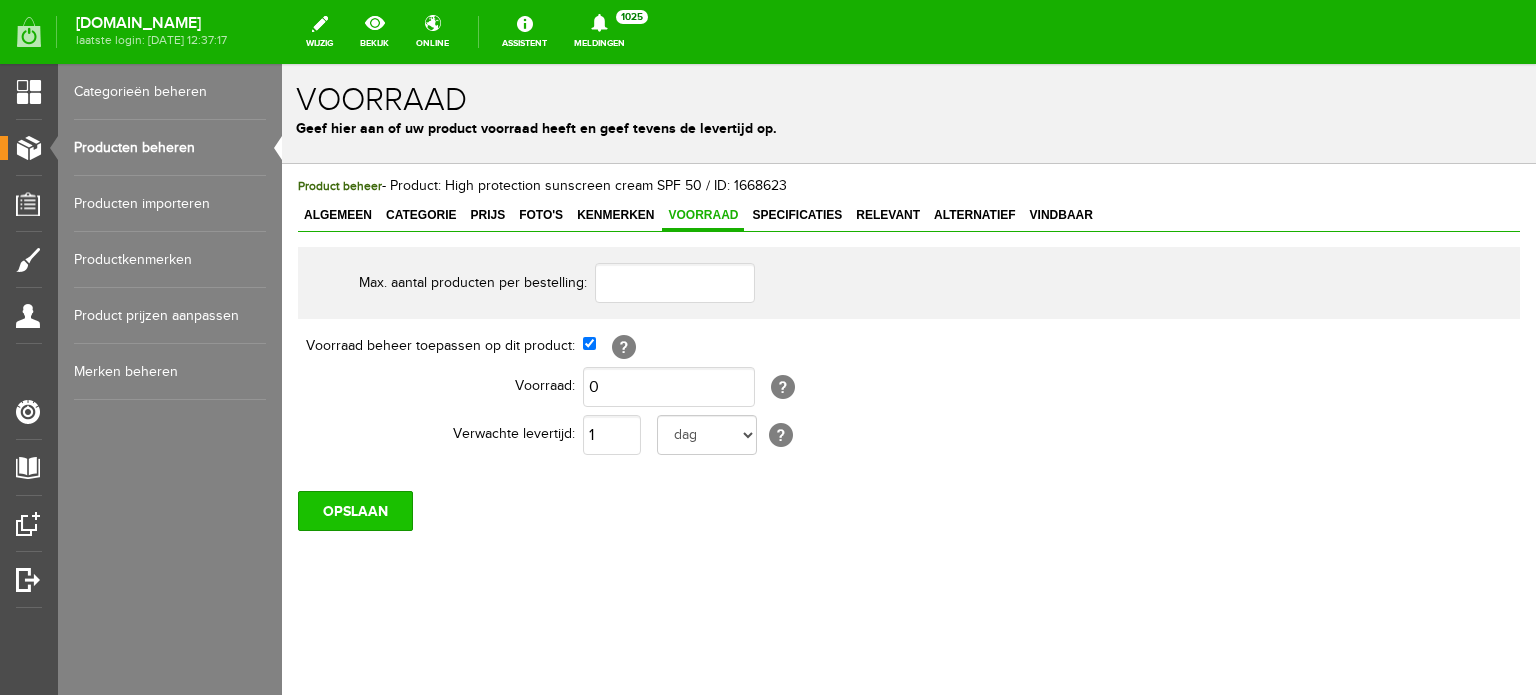 click on "OPSLAAN" at bounding box center (355, 511) 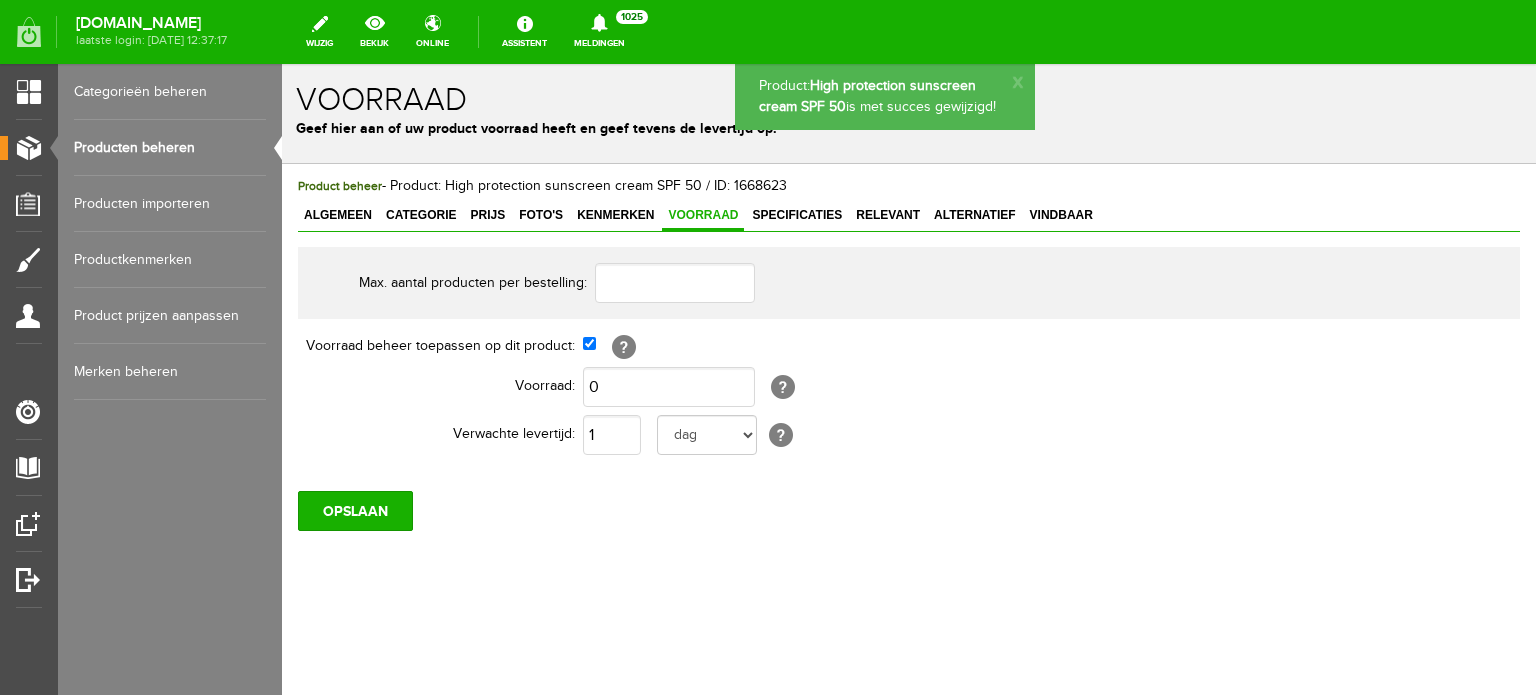 scroll, scrollTop: 0, scrollLeft: 0, axis: both 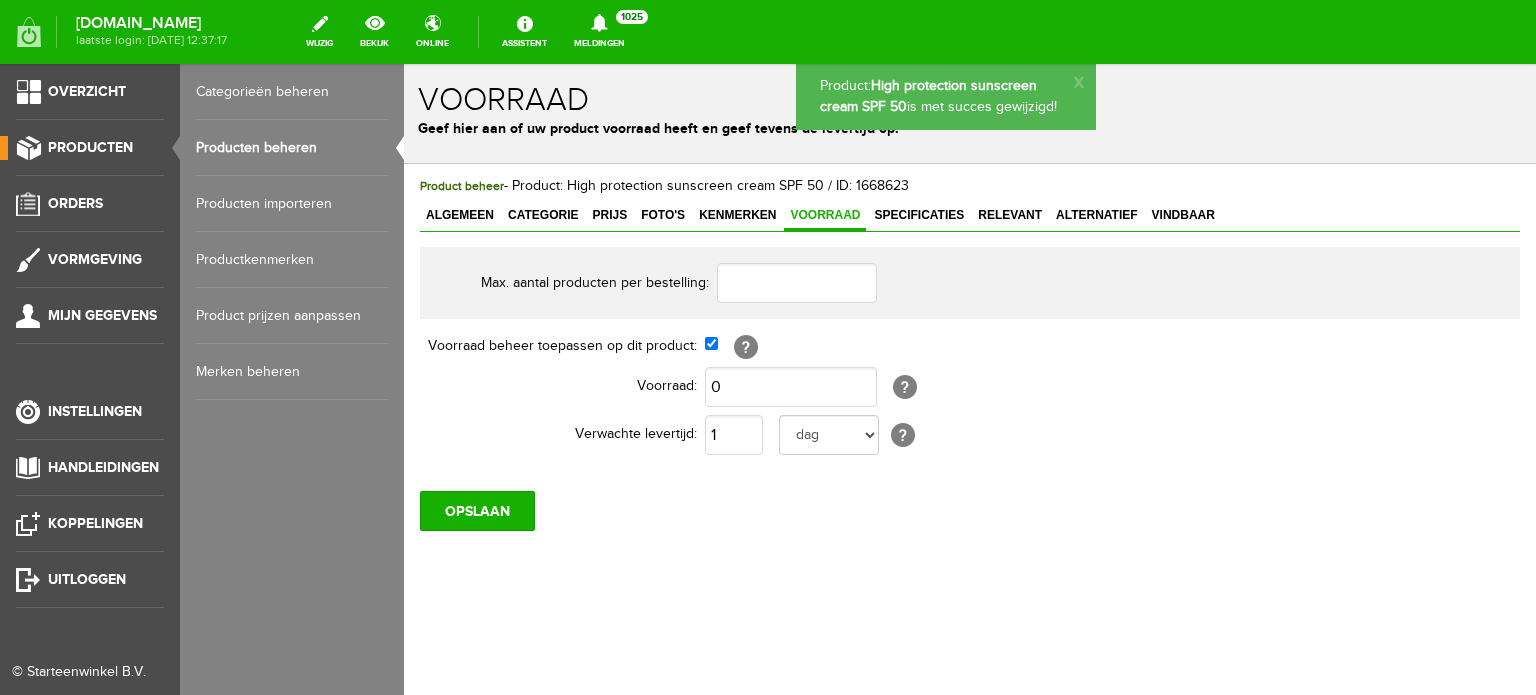 click on "Producten" at bounding box center [90, 147] 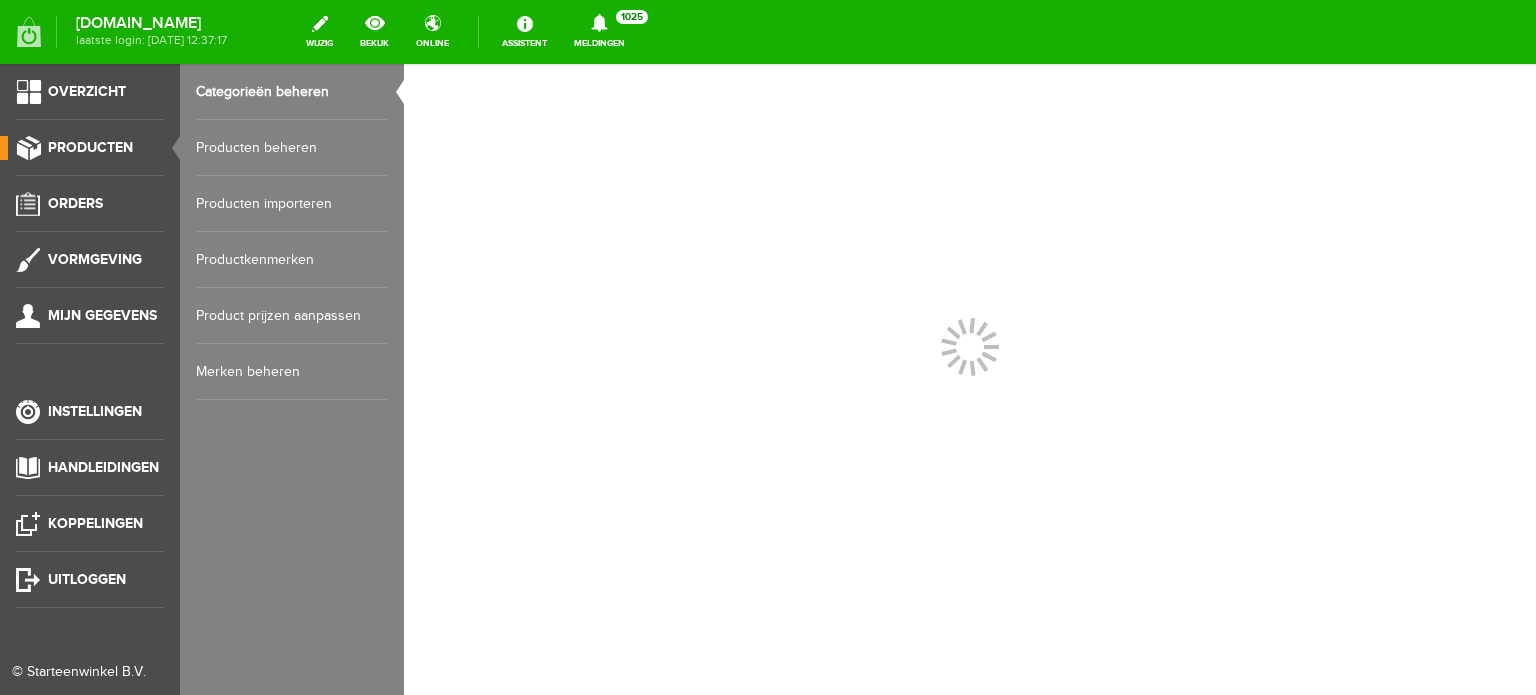 scroll, scrollTop: 0, scrollLeft: 0, axis: both 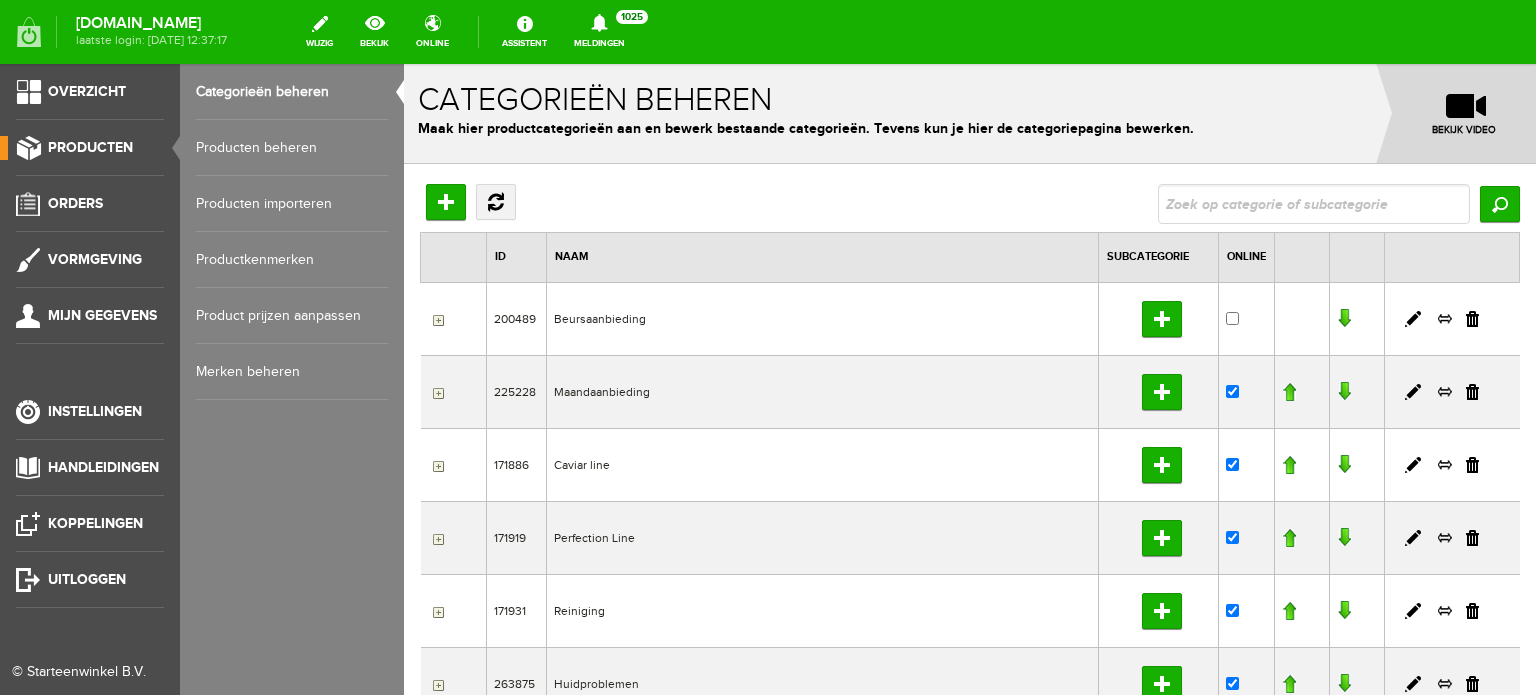 click on "Producten beheren" at bounding box center (292, 148) 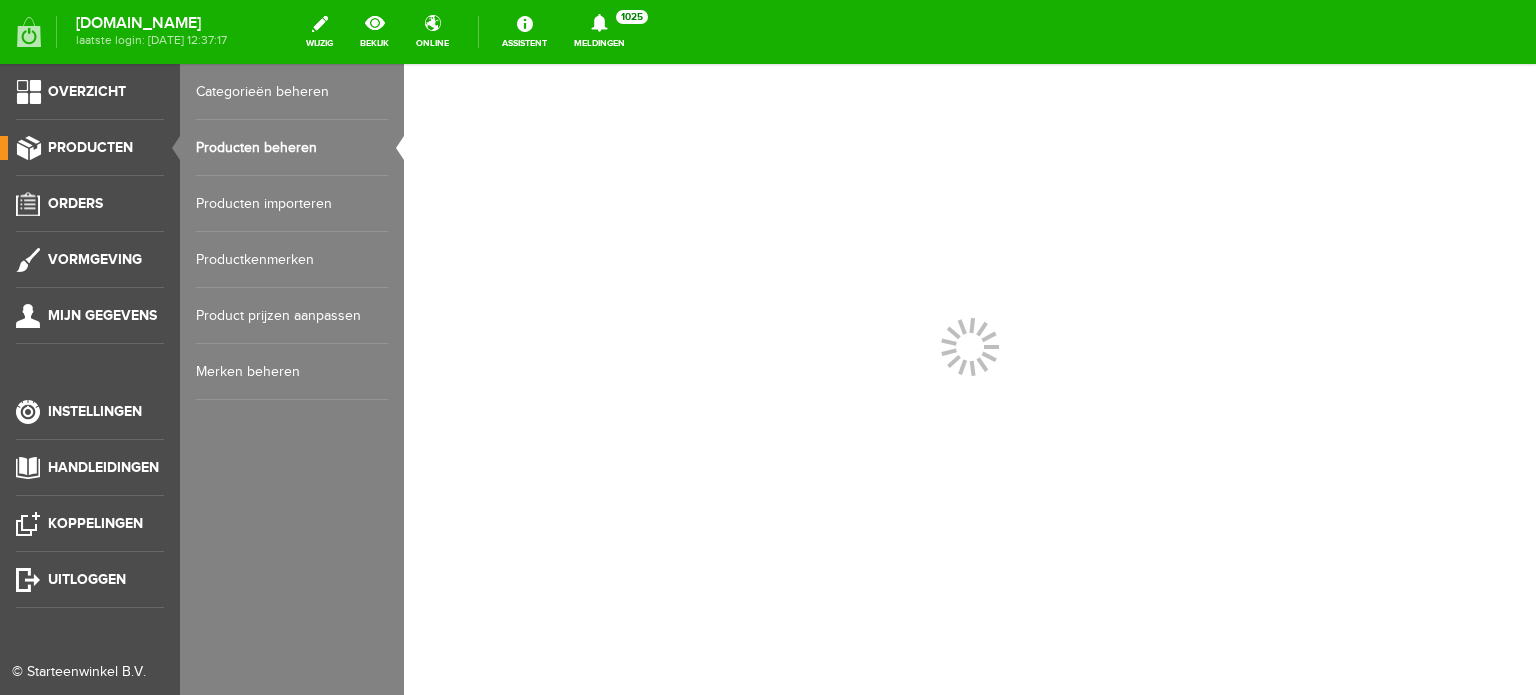 scroll, scrollTop: 0, scrollLeft: 0, axis: both 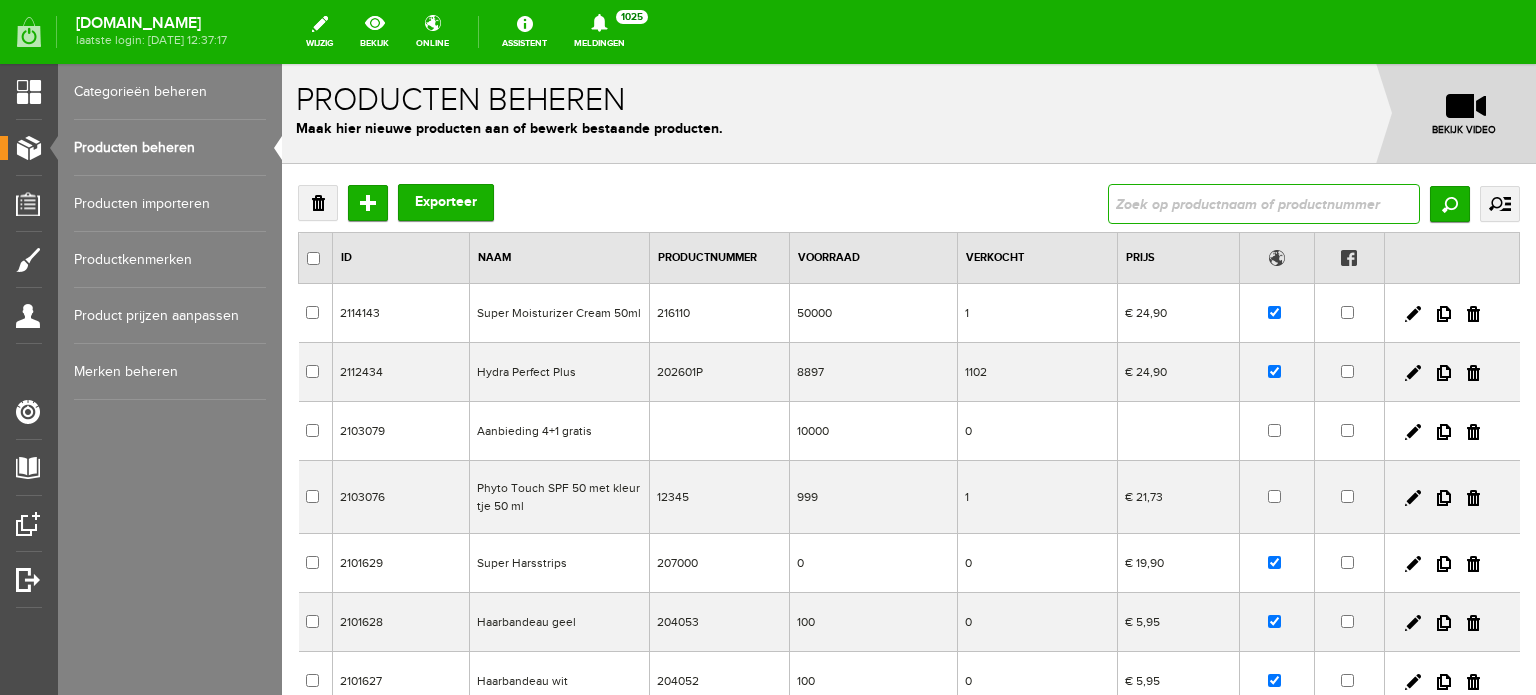 click at bounding box center (1264, 204) 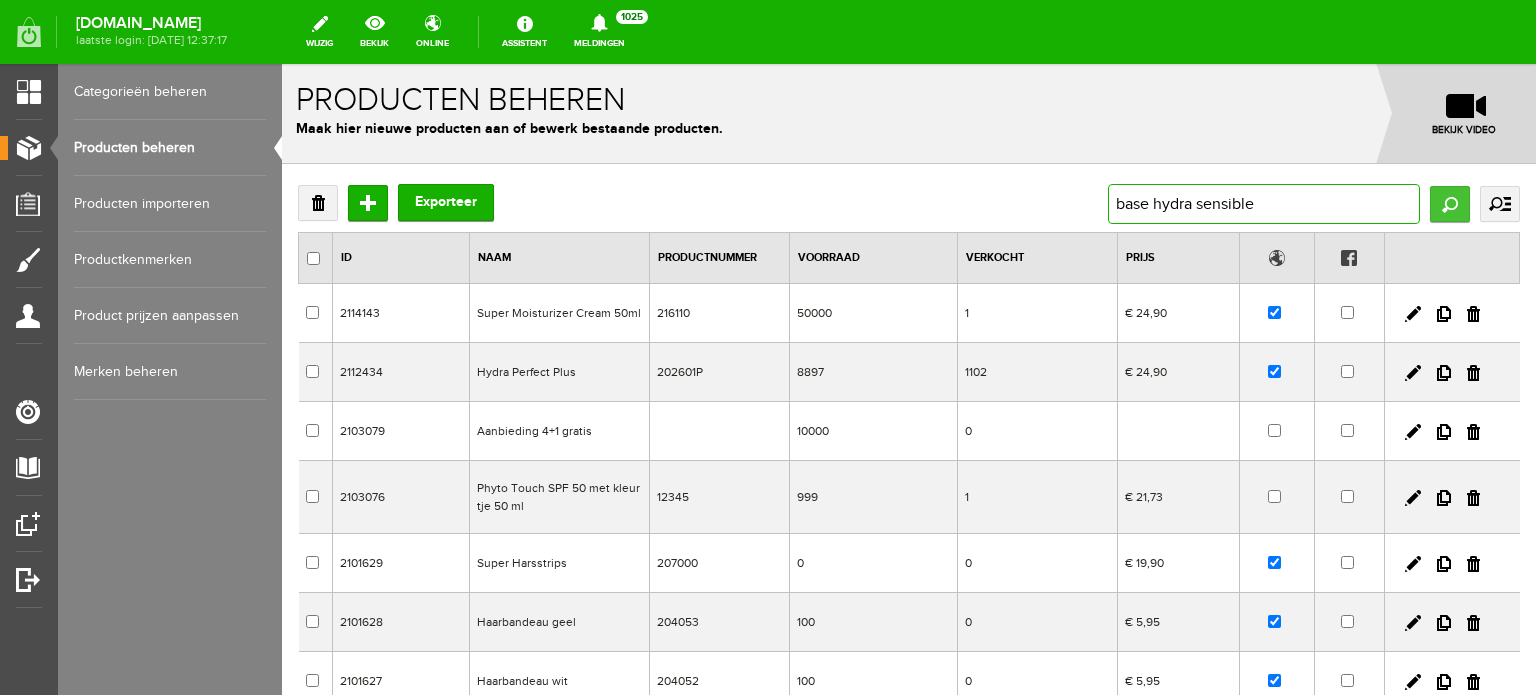 type on "base hydra sensible" 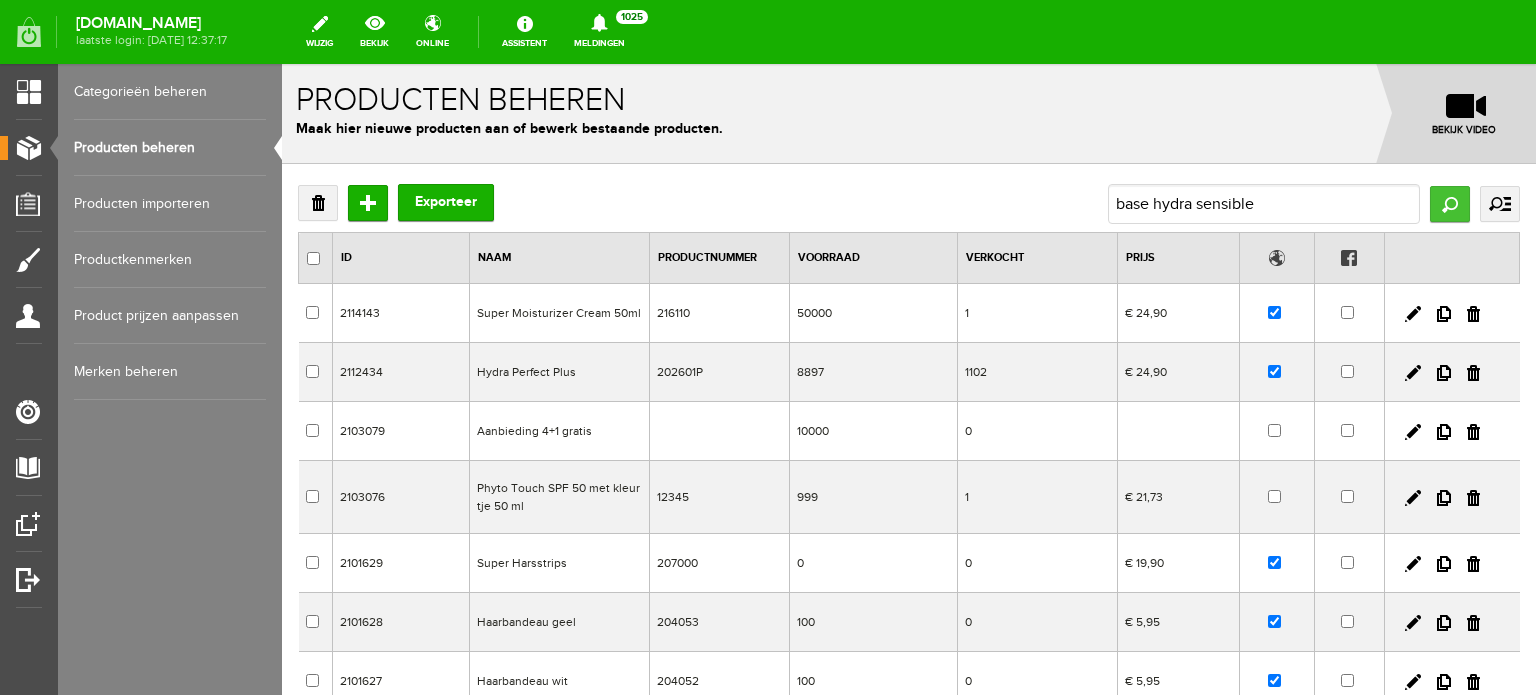 click on "Zoeken" at bounding box center (1450, 204) 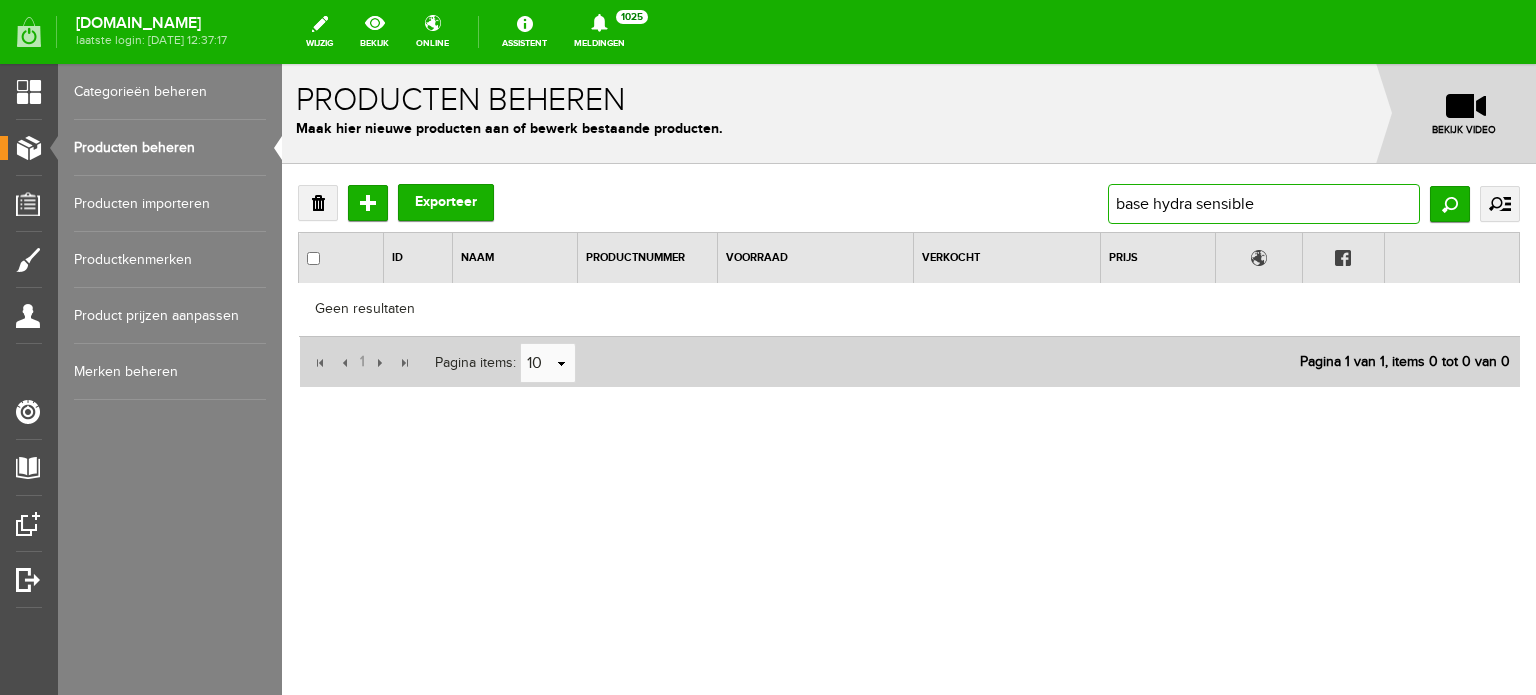 click on "base hydra sensible" at bounding box center [1264, 204] 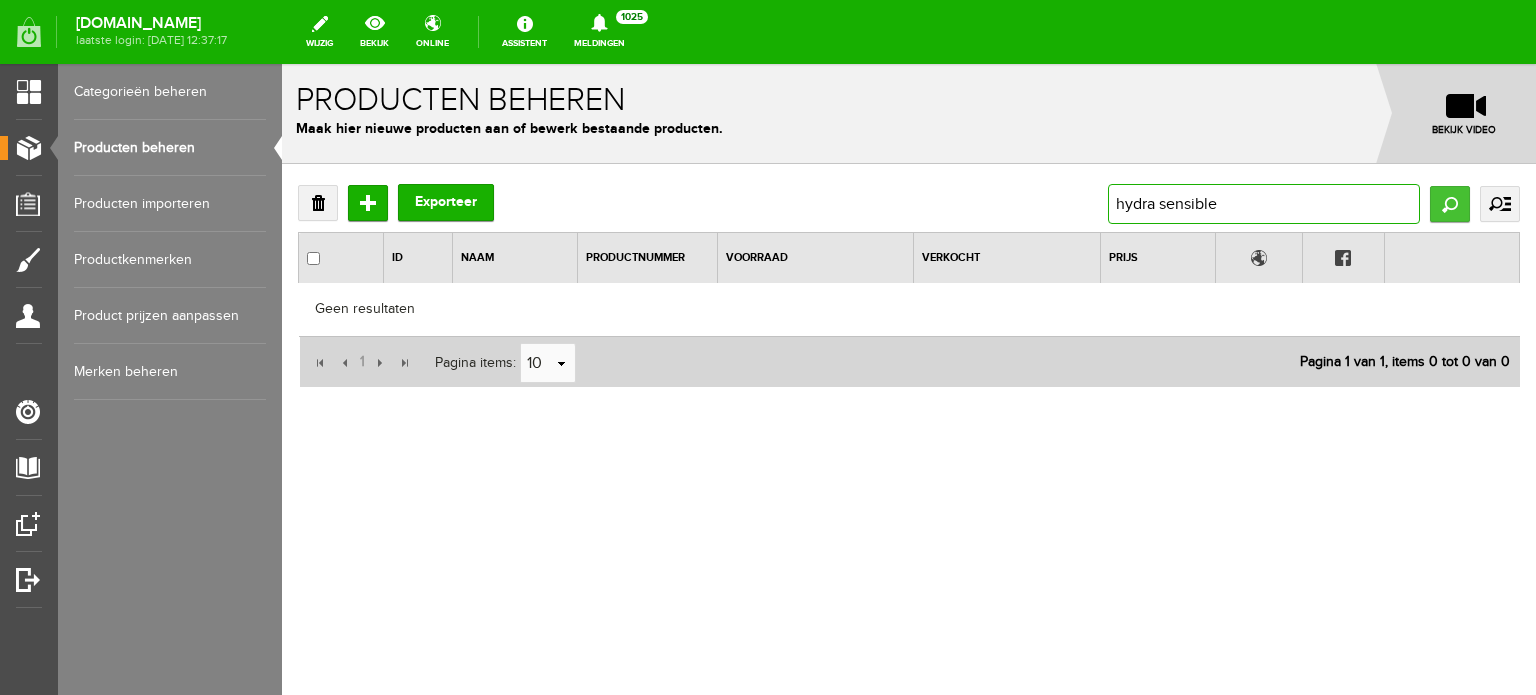 type on "hydra sensible" 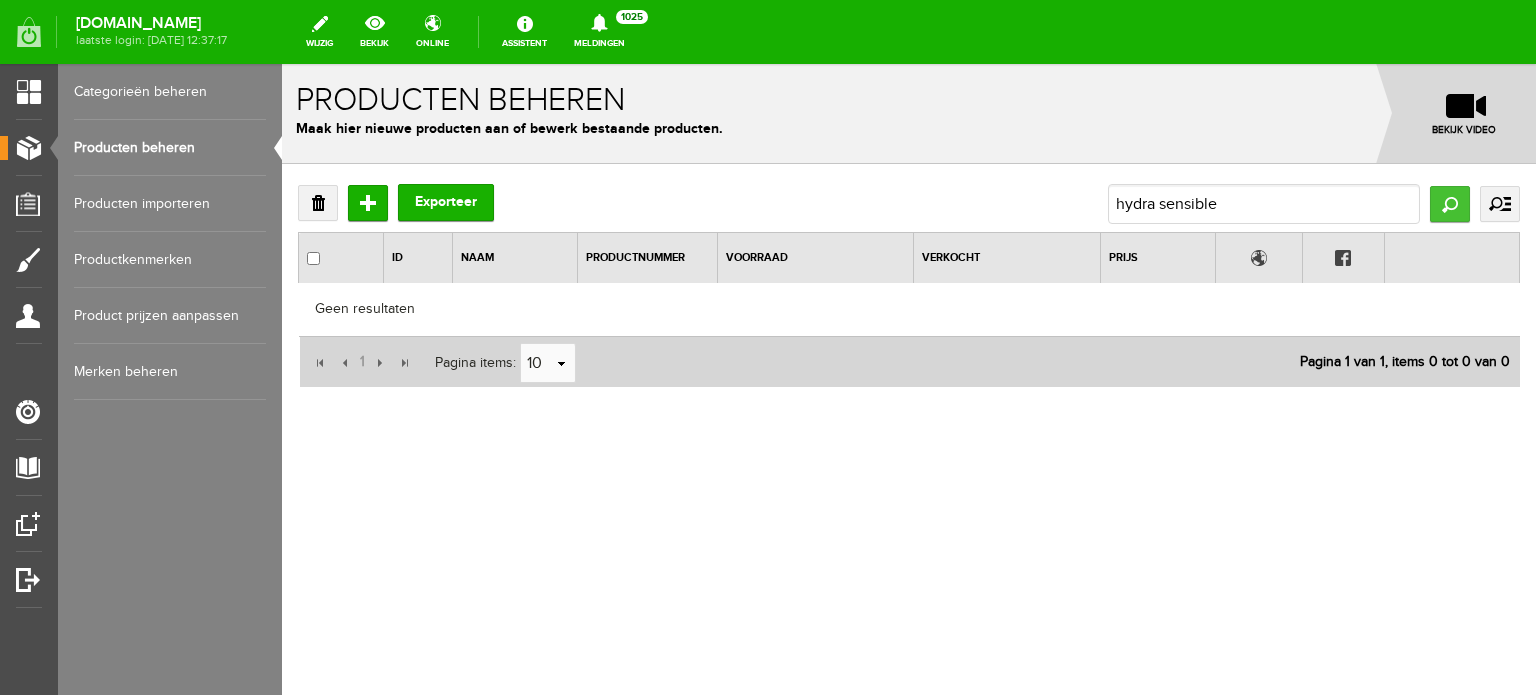 click on "Zoeken" at bounding box center [1450, 204] 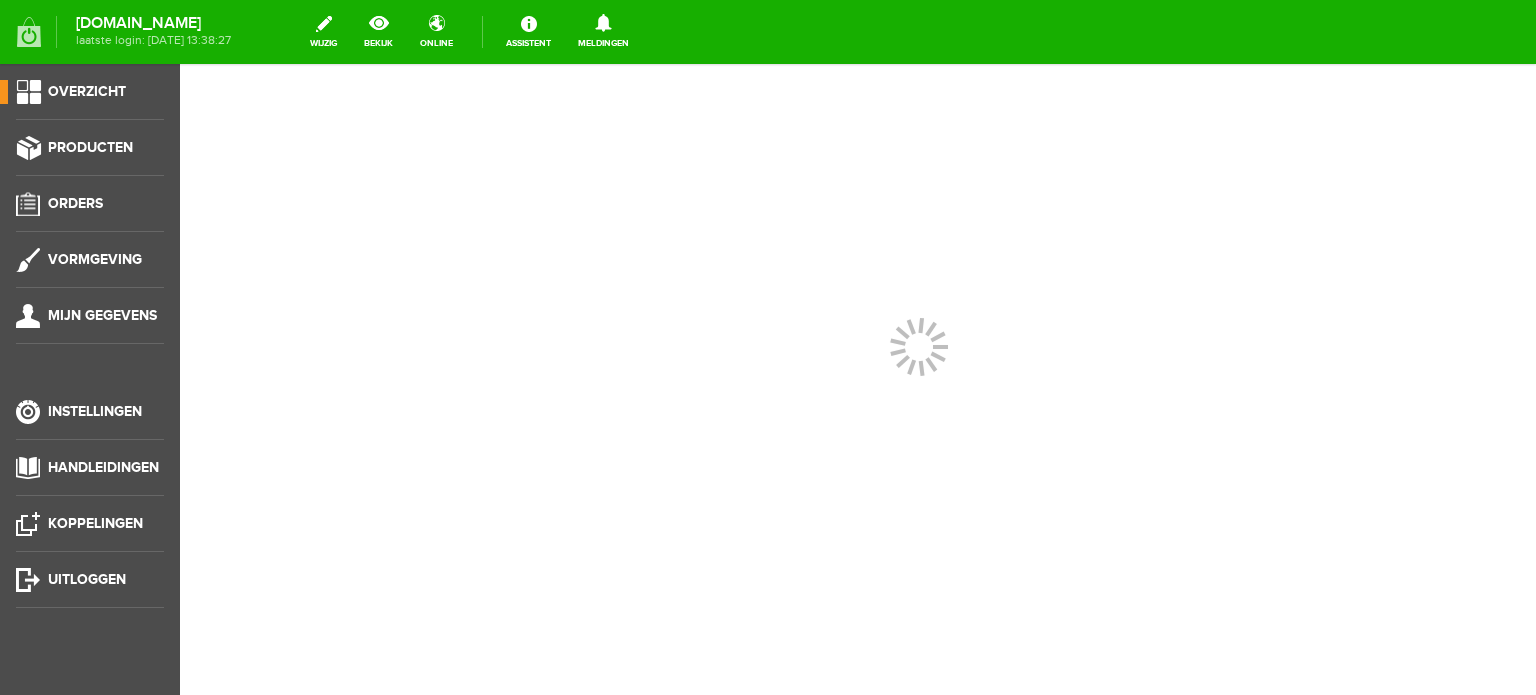 scroll, scrollTop: 0, scrollLeft: 0, axis: both 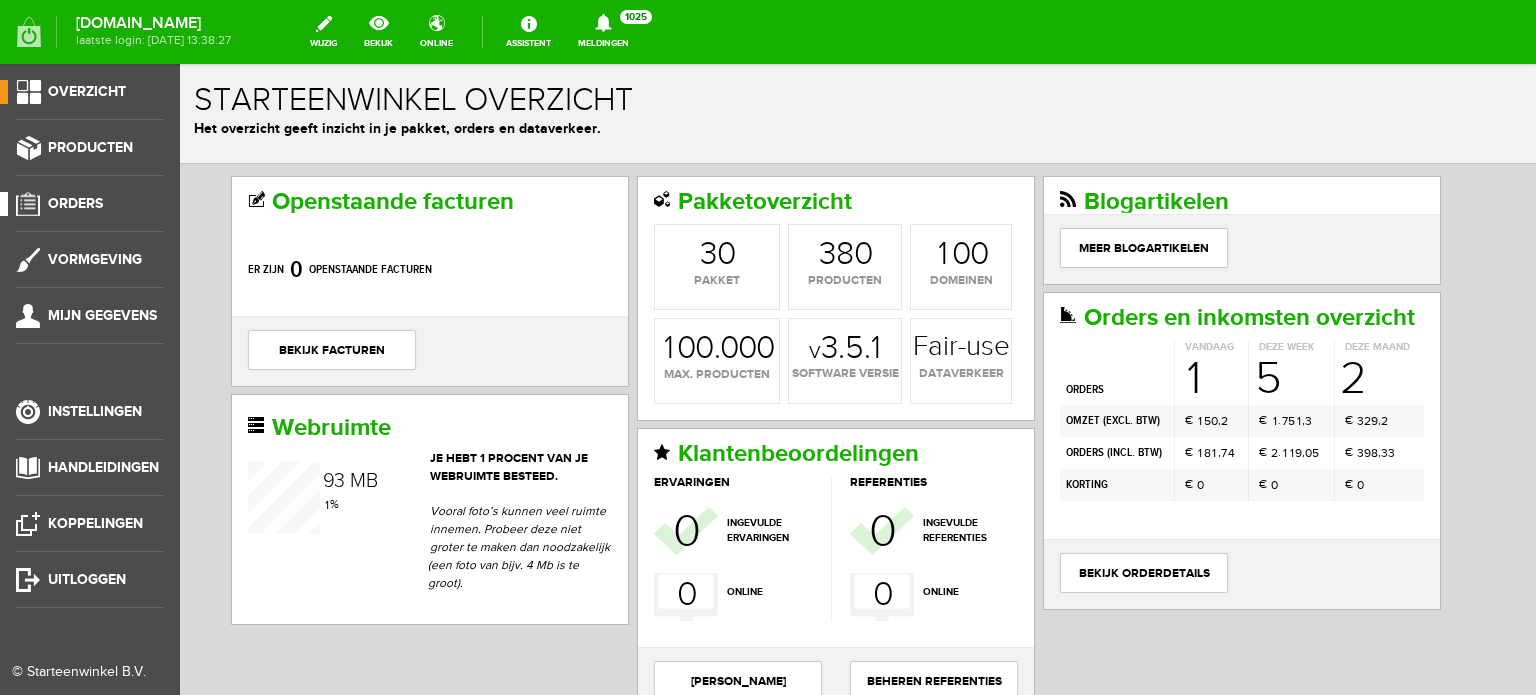 click on "Orders" at bounding box center [75, 203] 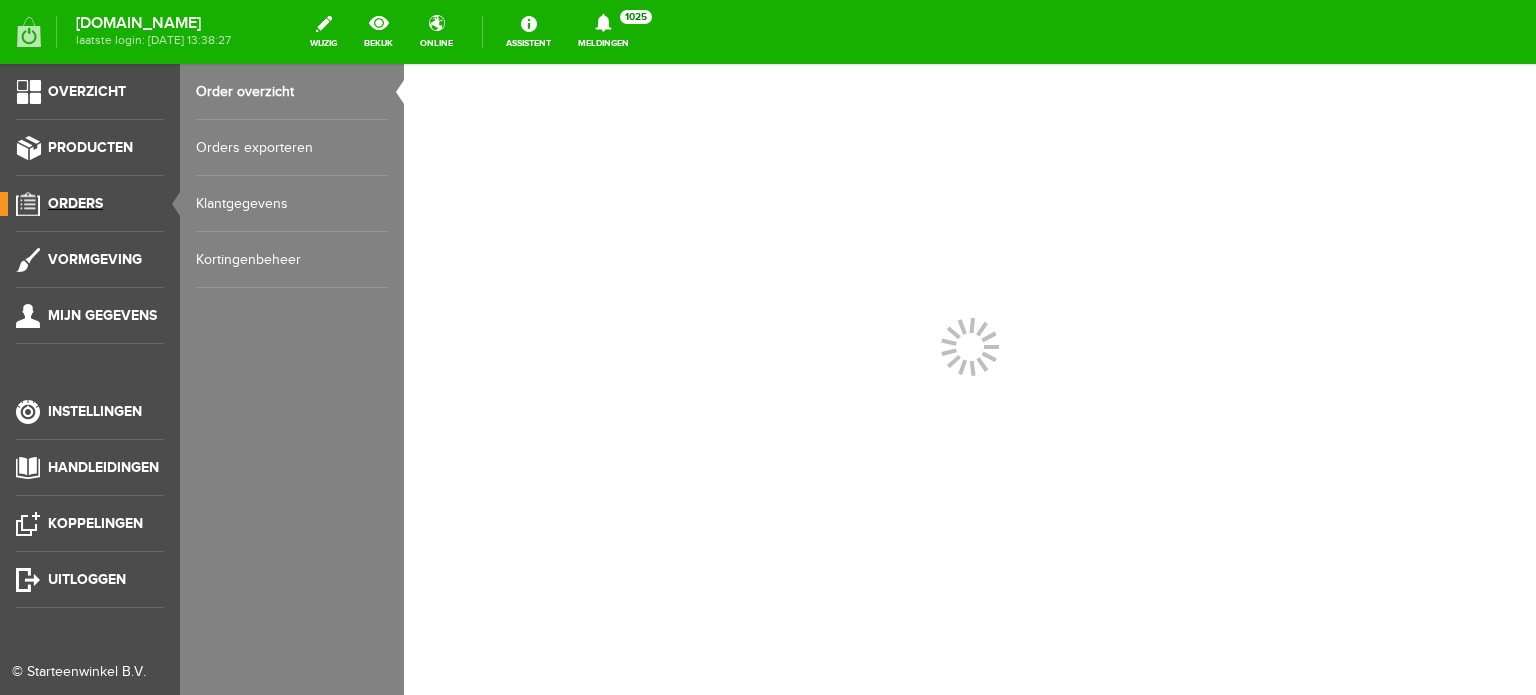 scroll, scrollTop: 0, scrollLeft: 0, axis: both 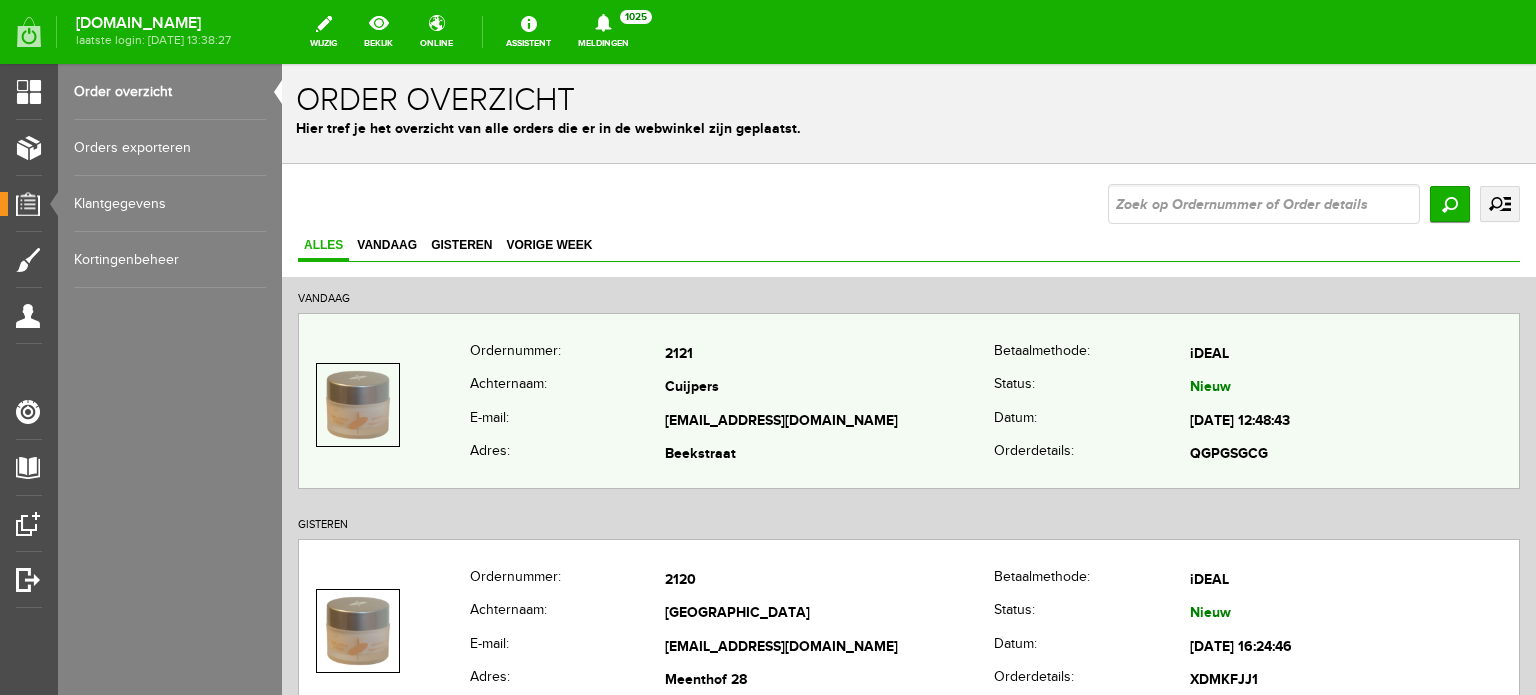 click on "Cuijpers" at bounding box center [829, 389] 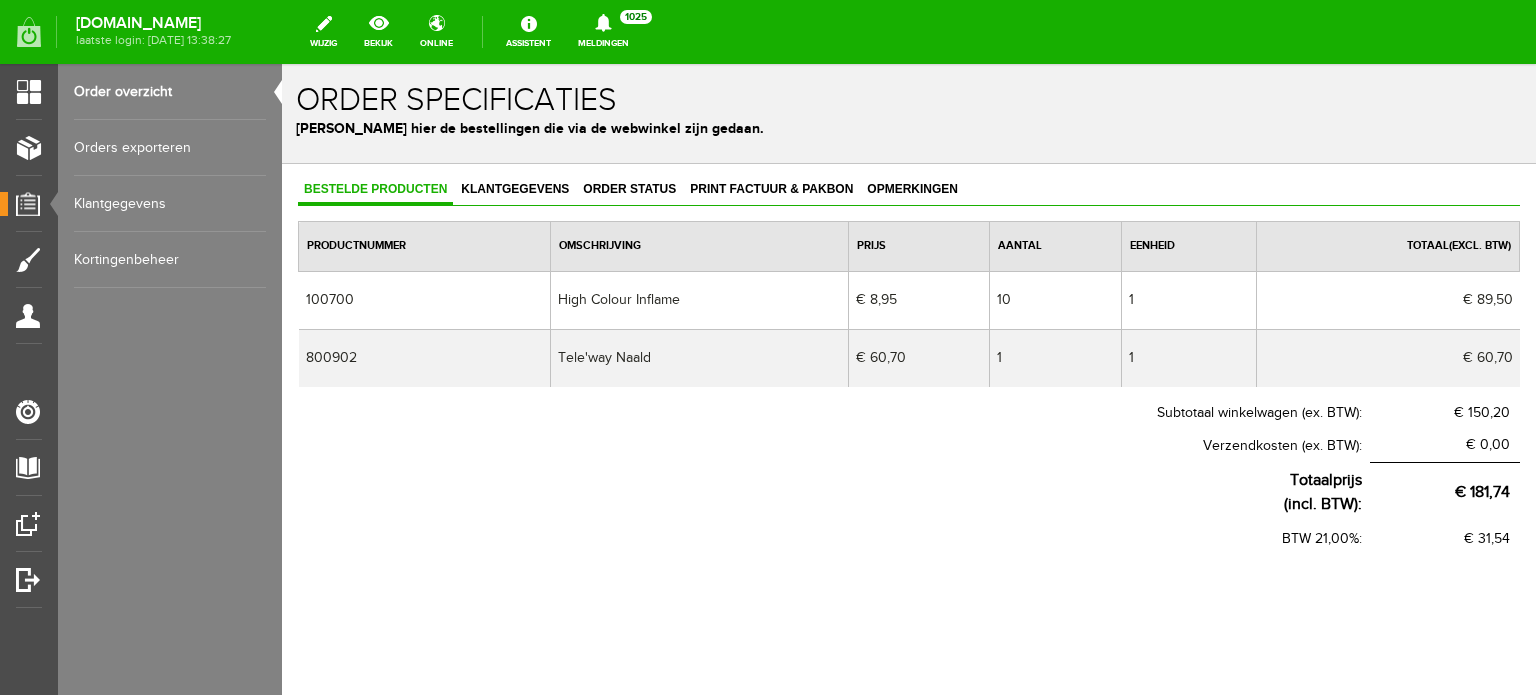 scroll, scrollTop: 0, scrollLeft: 0, axis: both 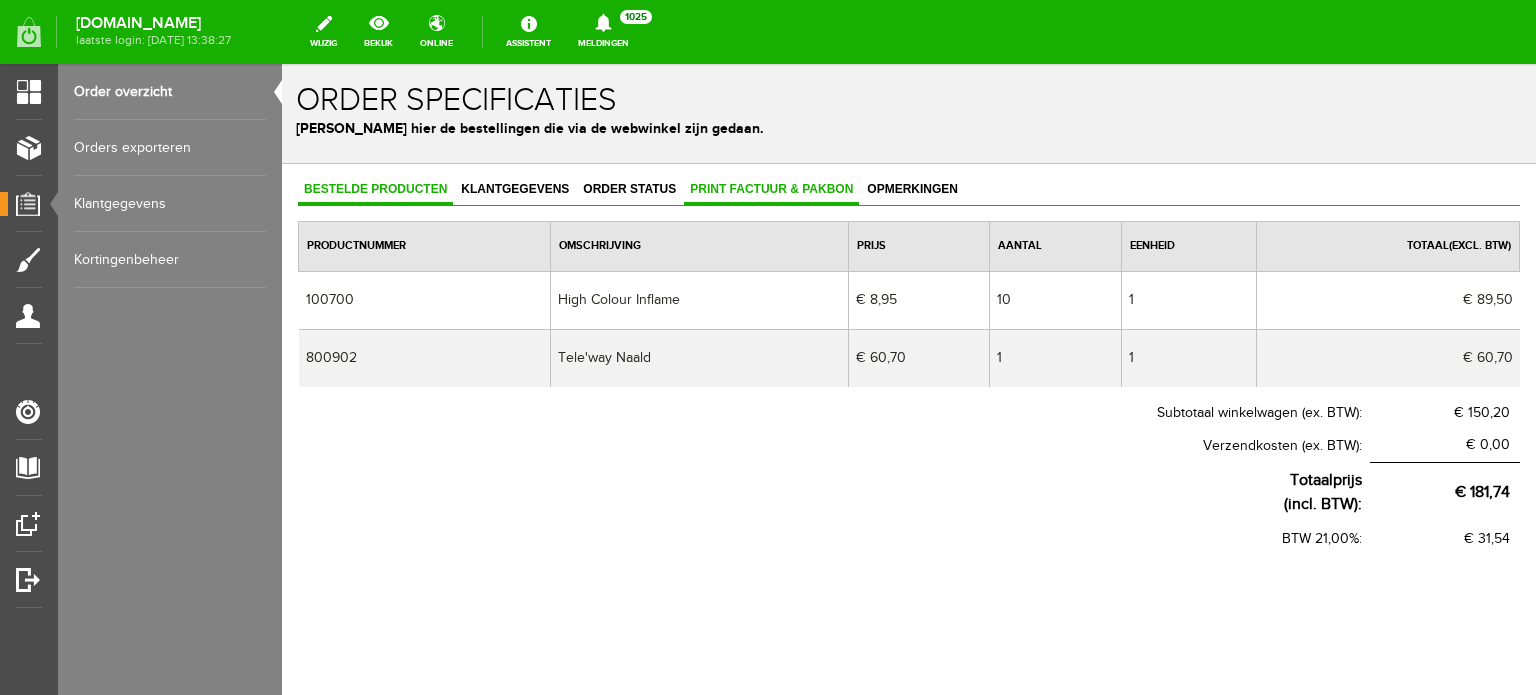 click on "Print factuur & pakbon" at bounding box center [771, 190] 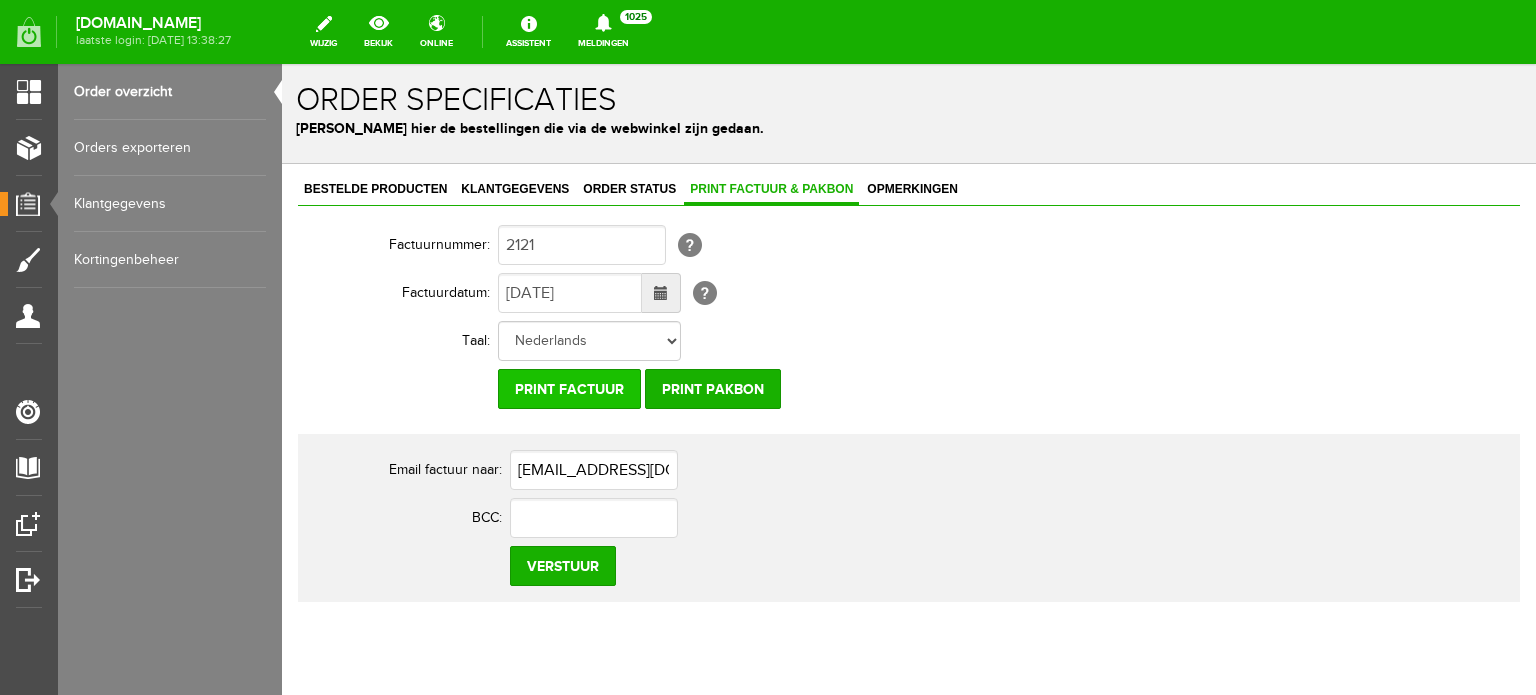 click on "Print factuur" at bounding box center [569, 389] 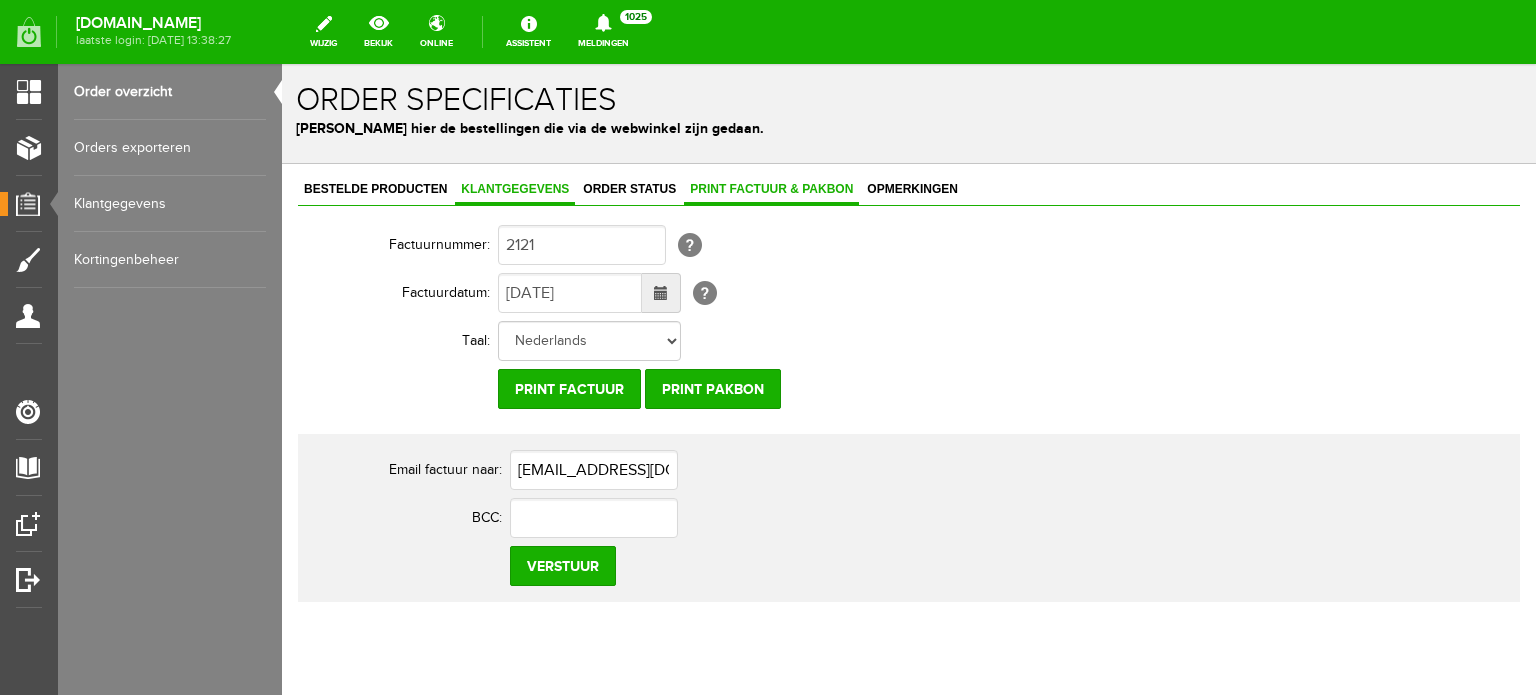 click on "Klantgegevens" at bounding box center (515, 189) 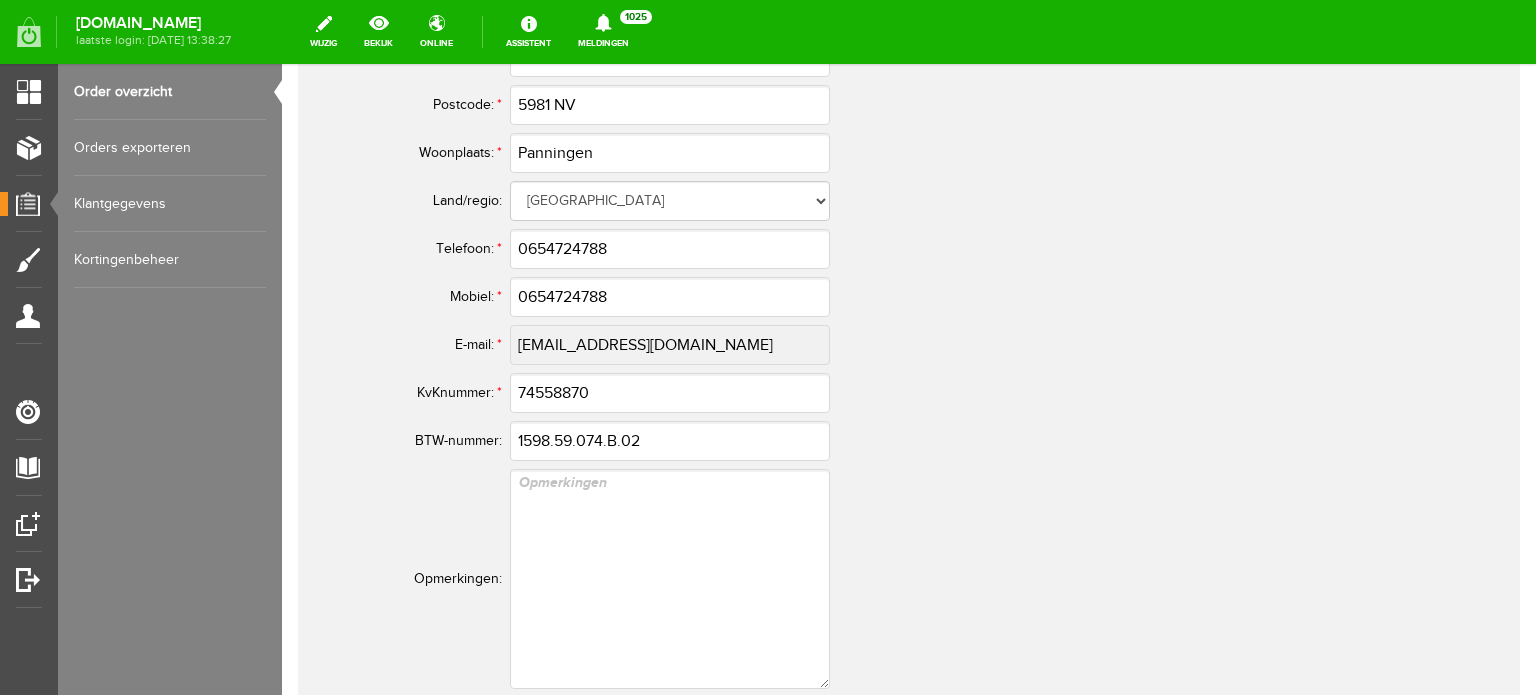 scroll, scrollTop: 1244, scrollLeft: 0, axis: vertical 